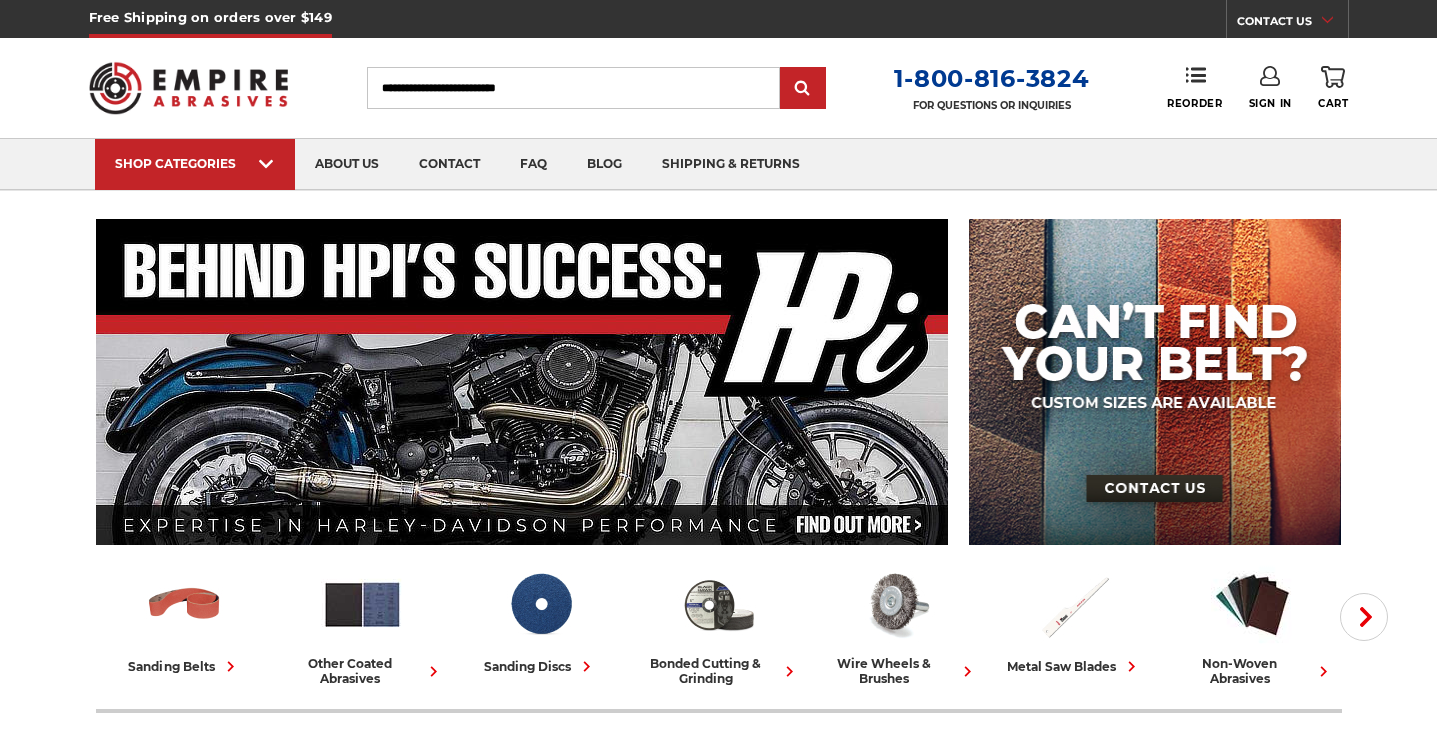 scroll, scrollTop: 0, scrollLeft: 0, axis: both 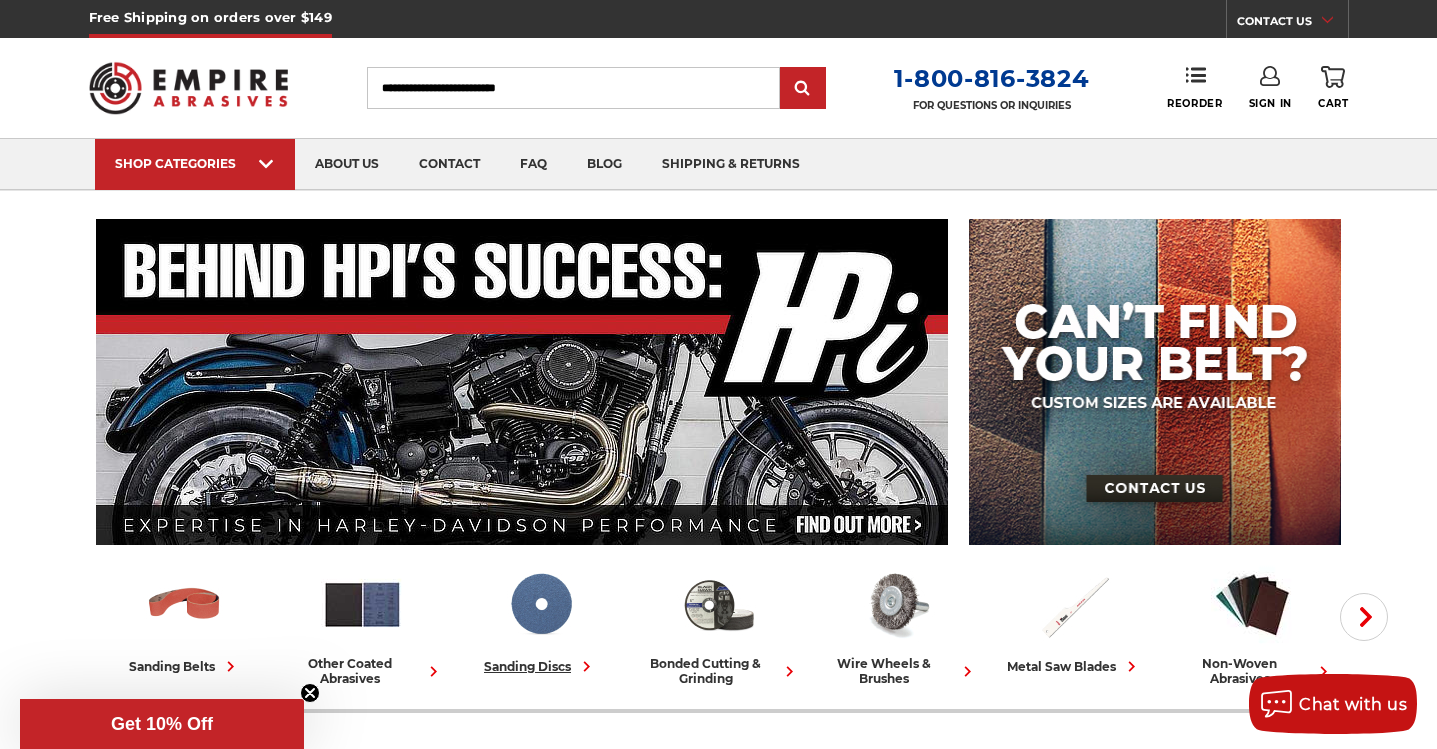 click at bounding box center (540, 604) 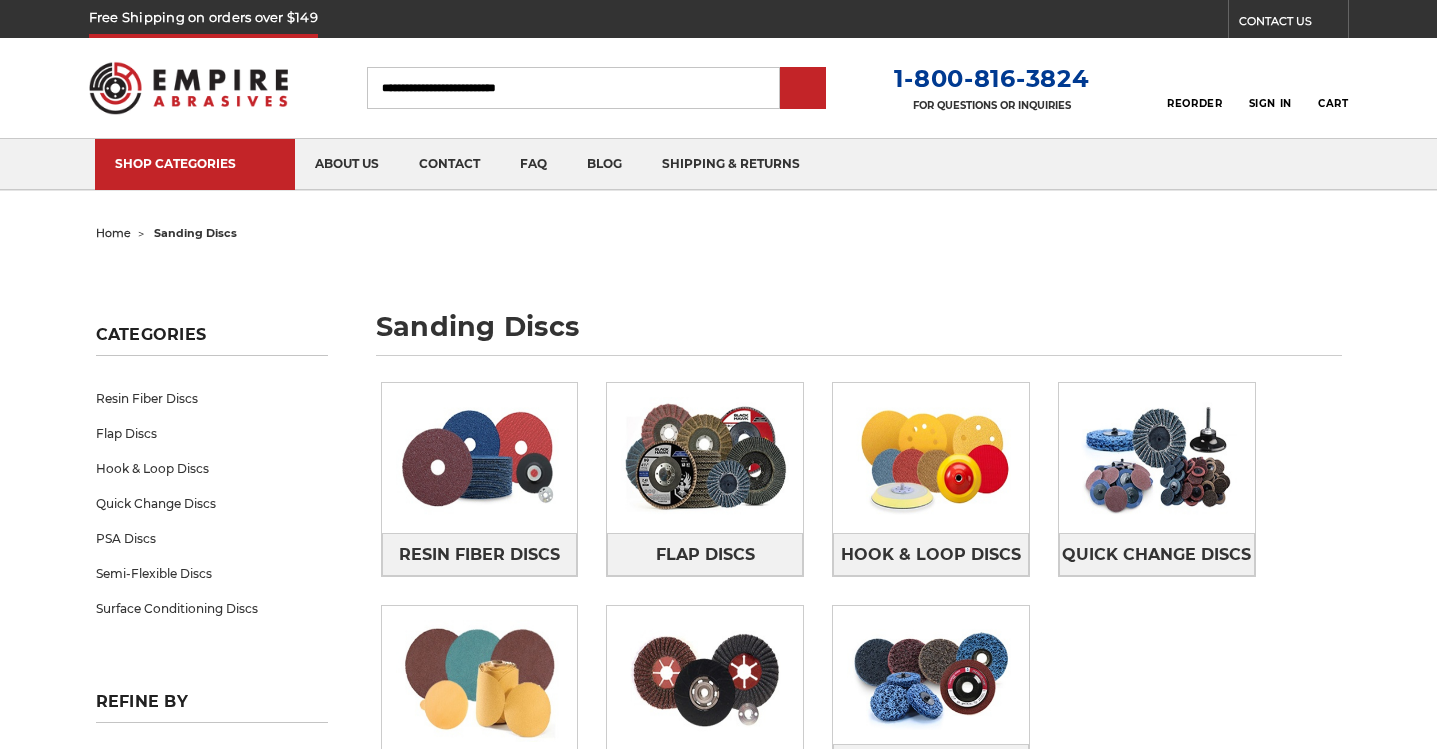 scroll, scrollTop: 0, scrollLeft: 0, axis: both 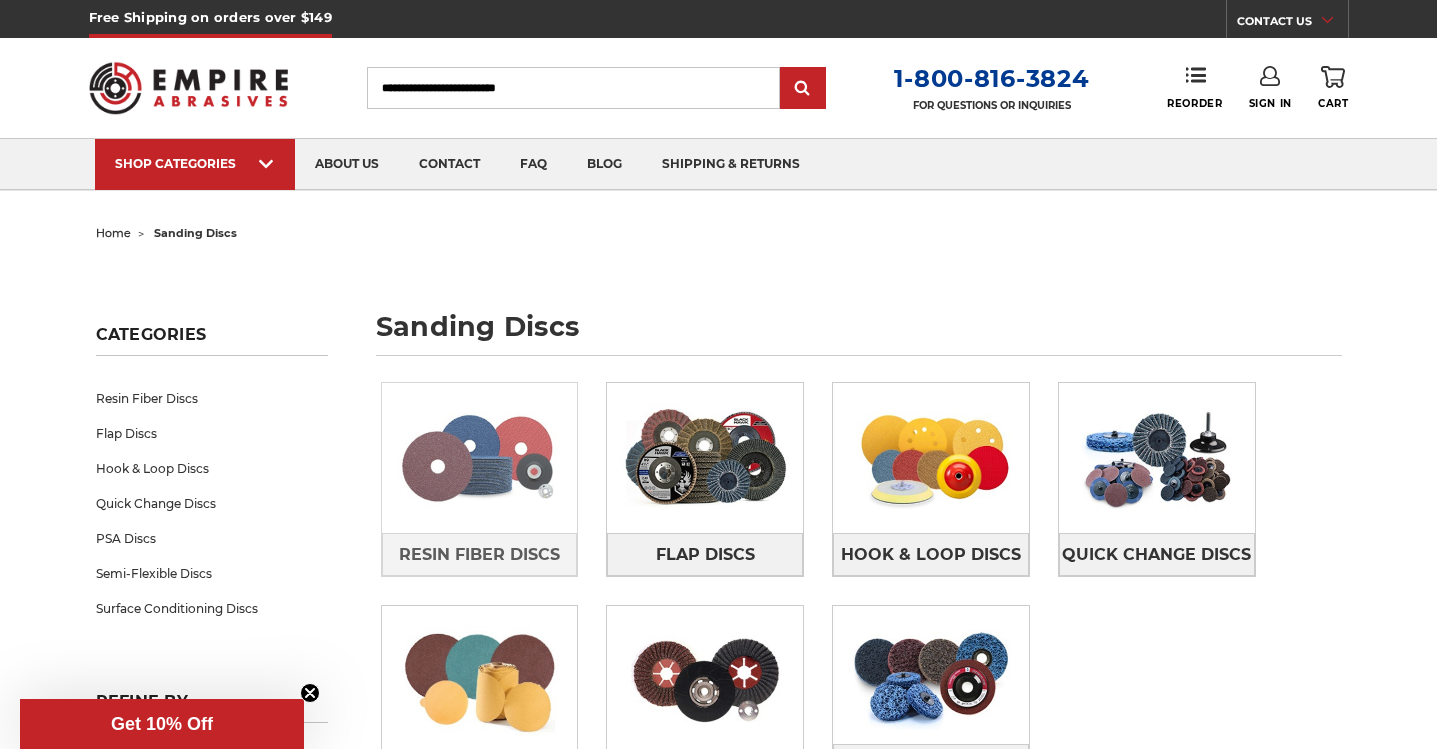 click at bounding box center [480, 458] 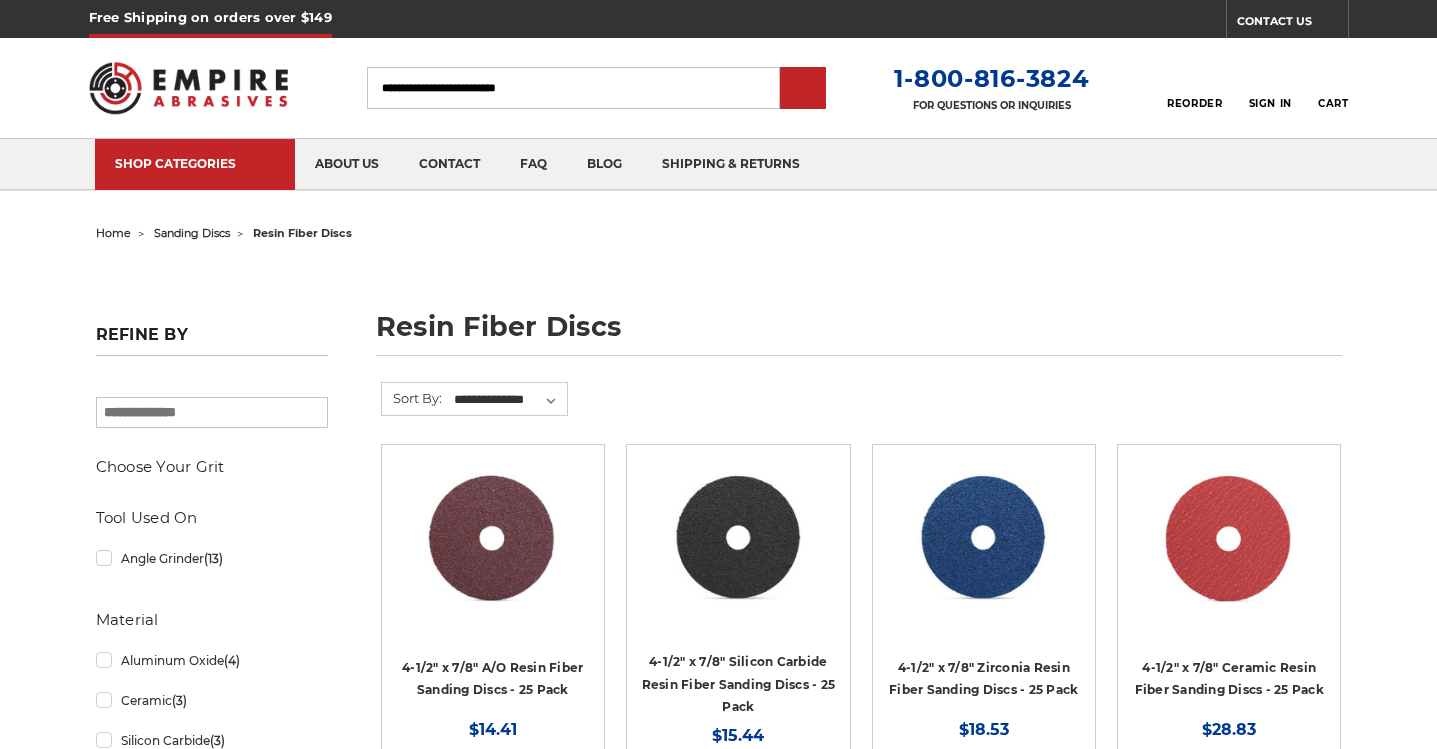 scroll, scrollTop: 0, scrollLeft: 0, axis: both 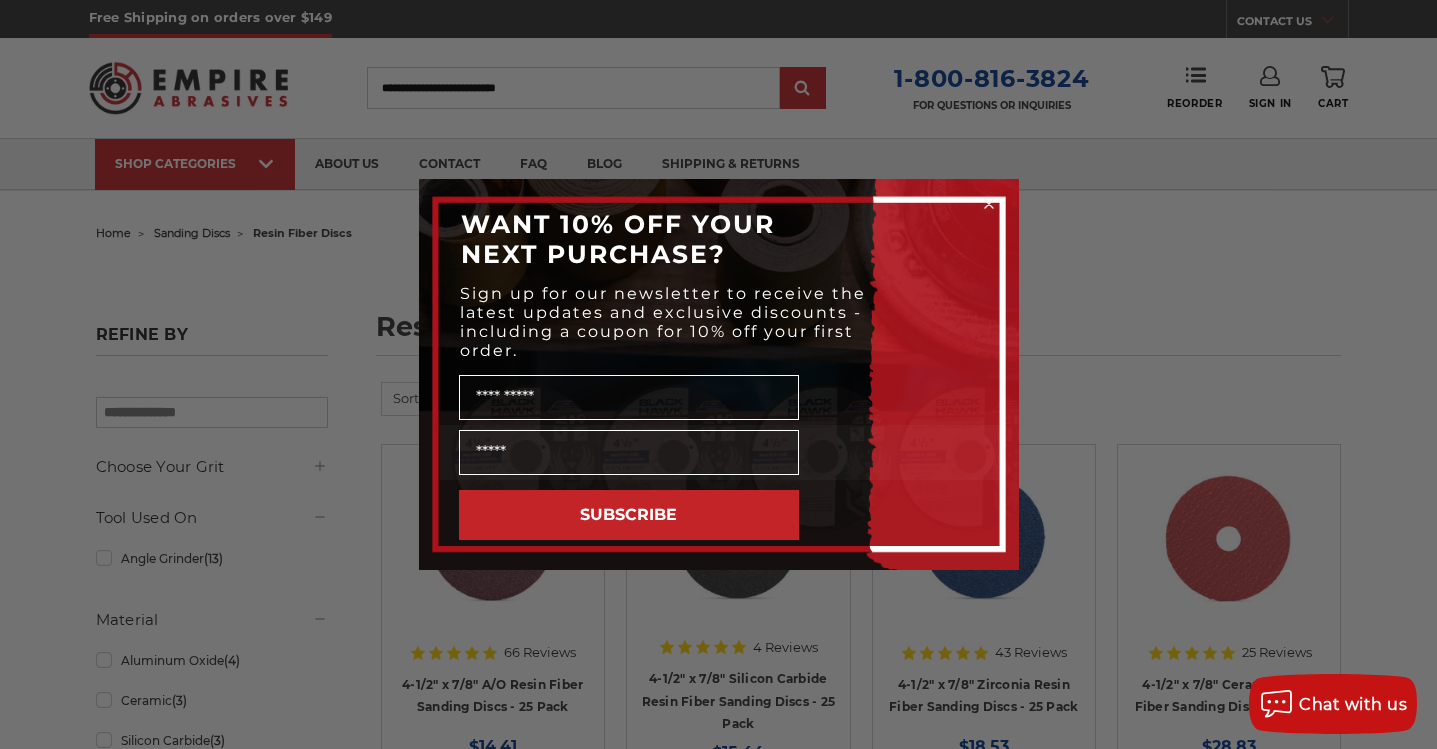 click 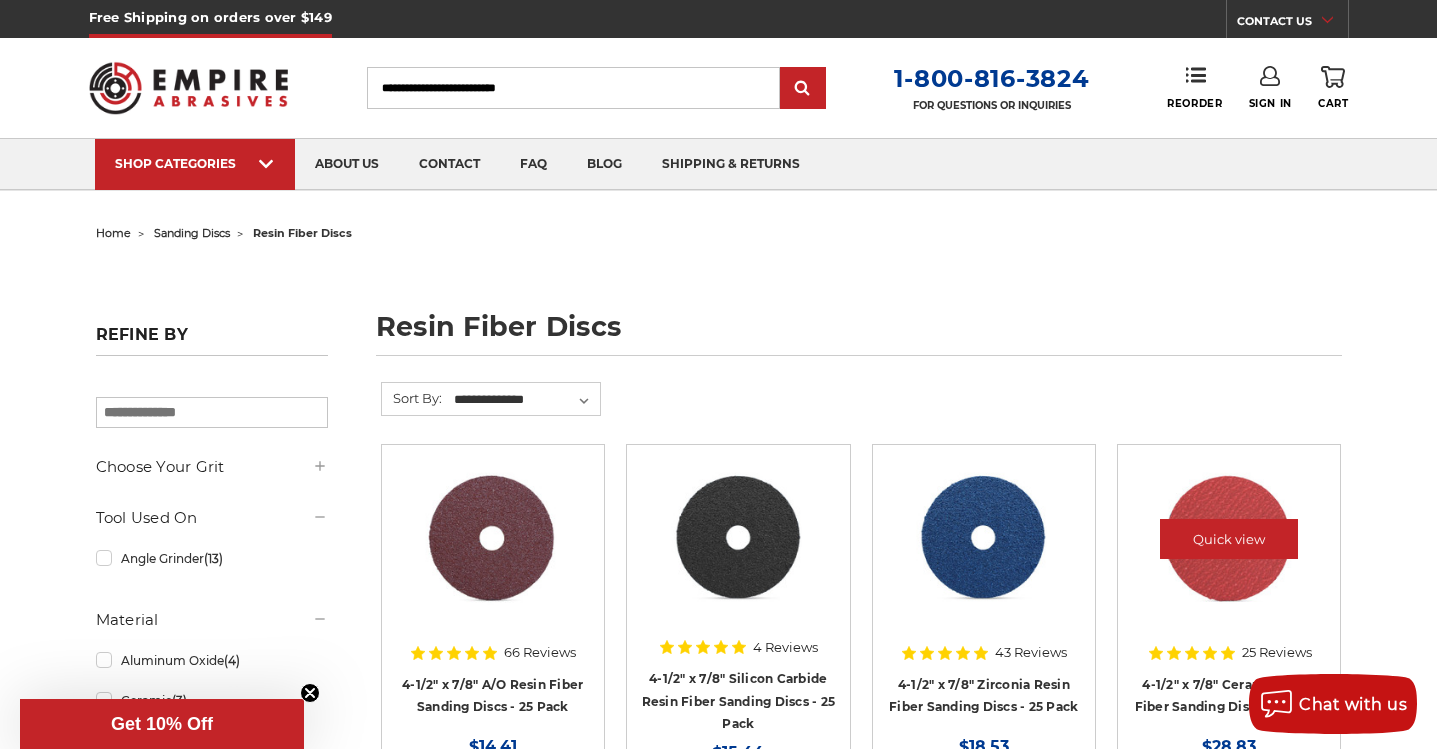 click at bounding box center [1229, 539] 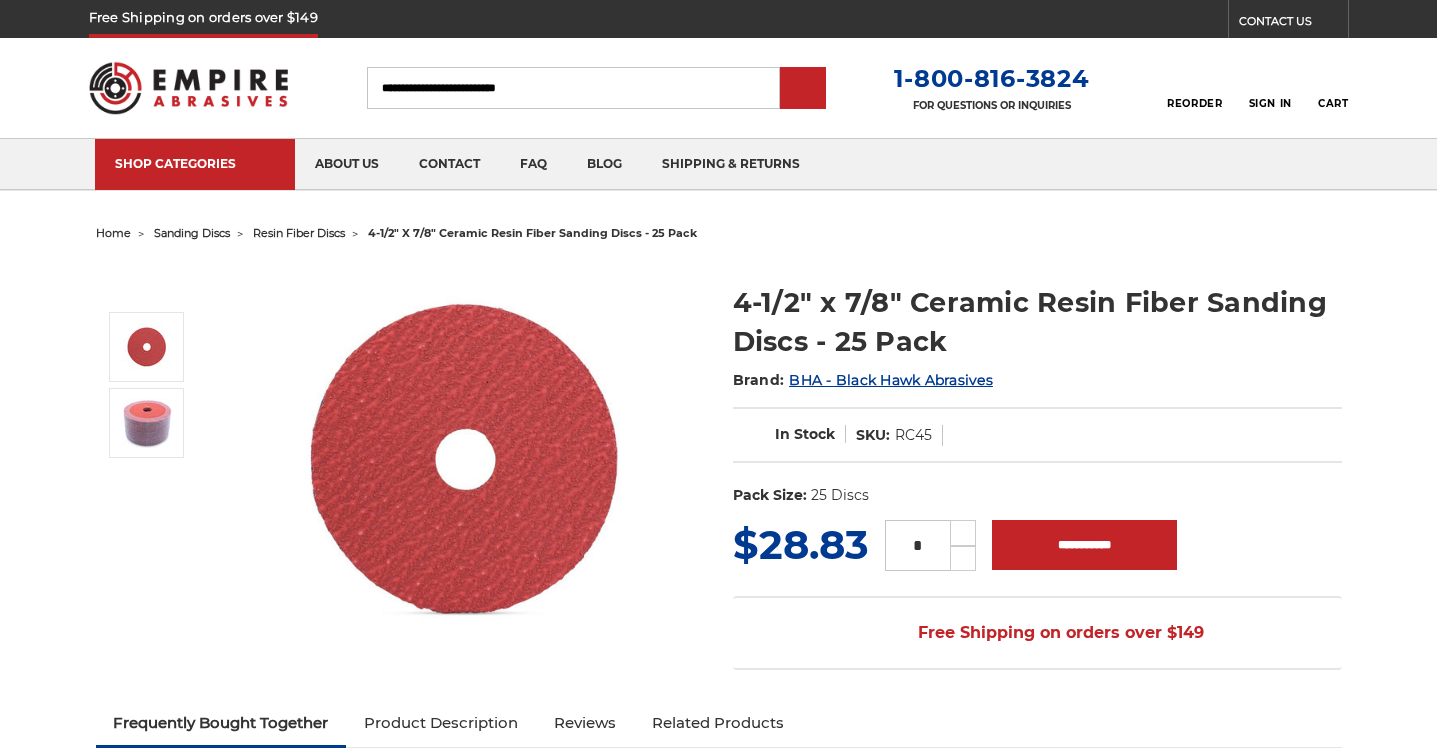scroll, scrollTop: 0, scrollLeft: 0, axis: both 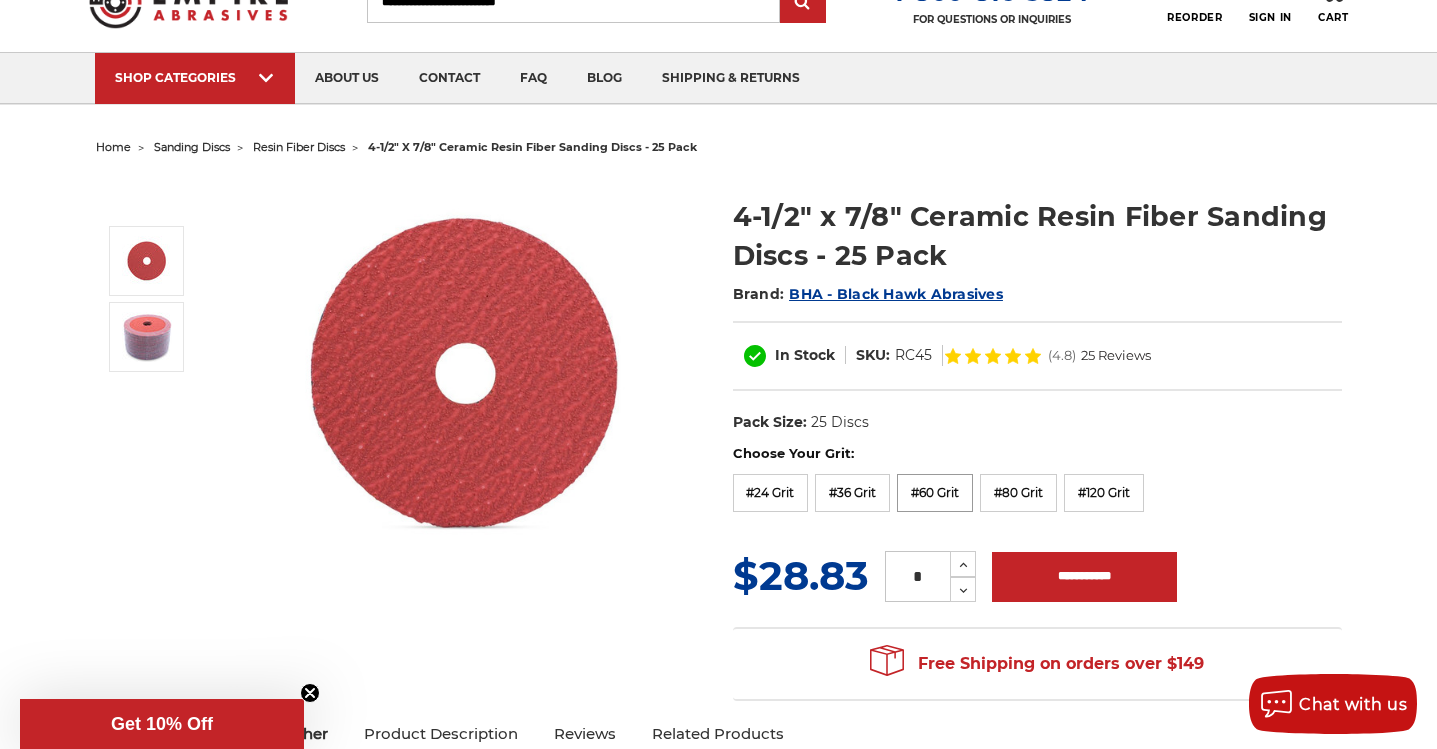 click on "#60 Grit" at bounding box center (935, 493) 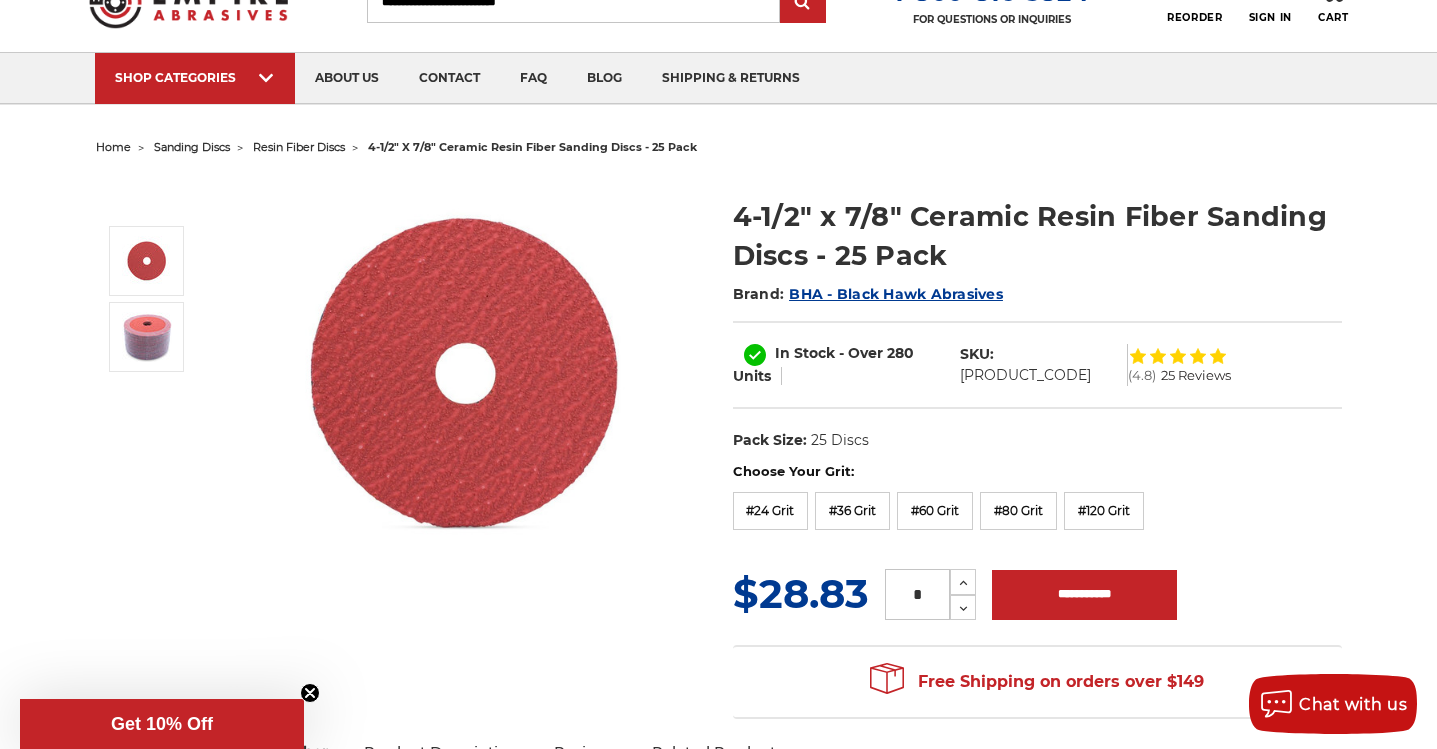 click on "*" at bounding box center [917, 594] 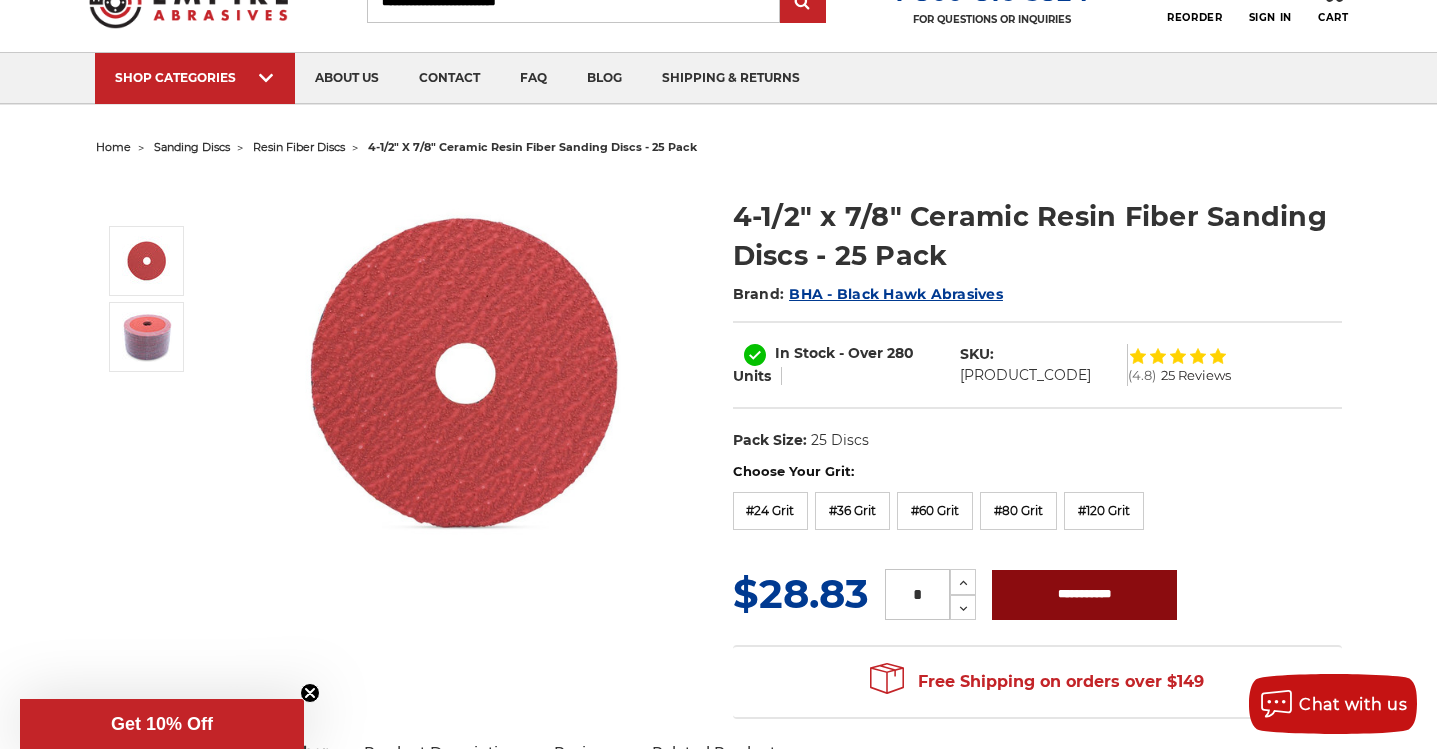 type on "*" 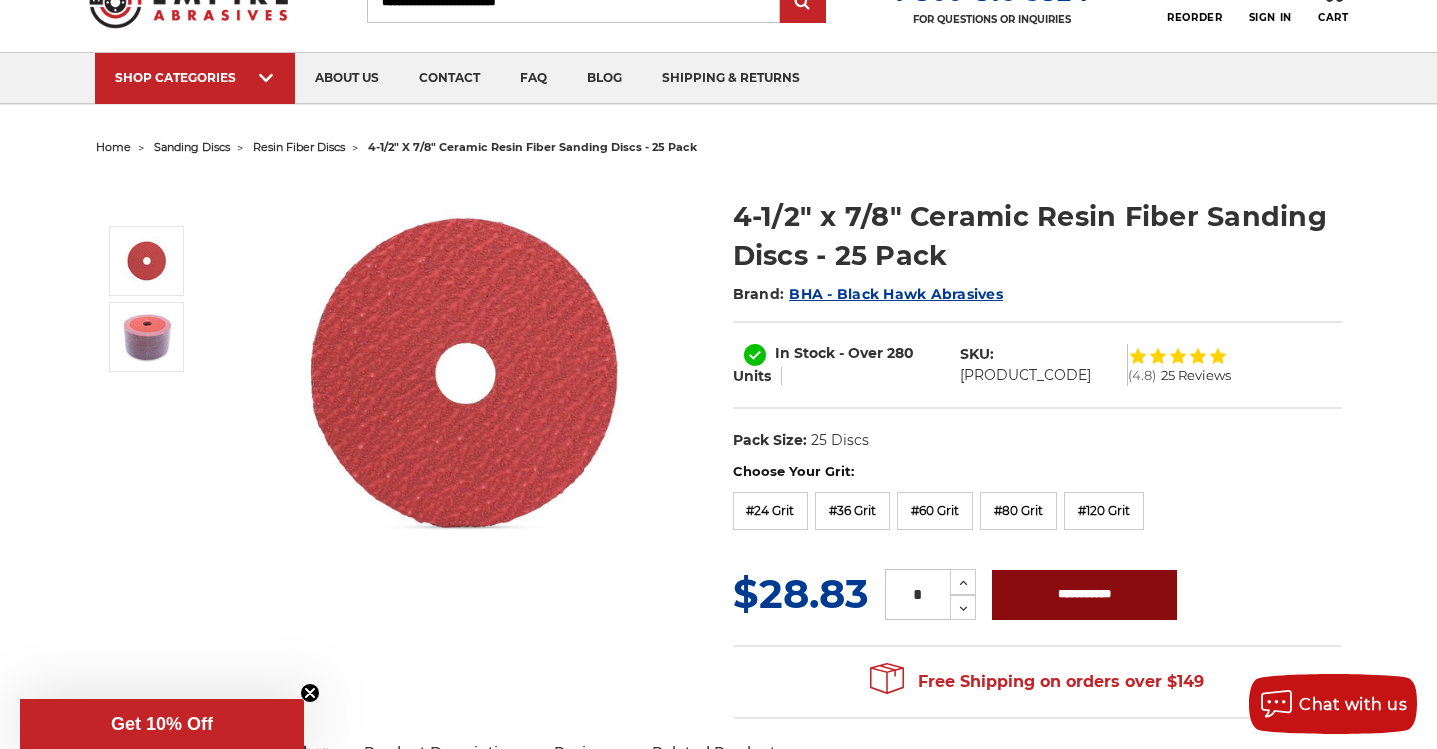 click on "**********" at bounding box center (1084, 595) 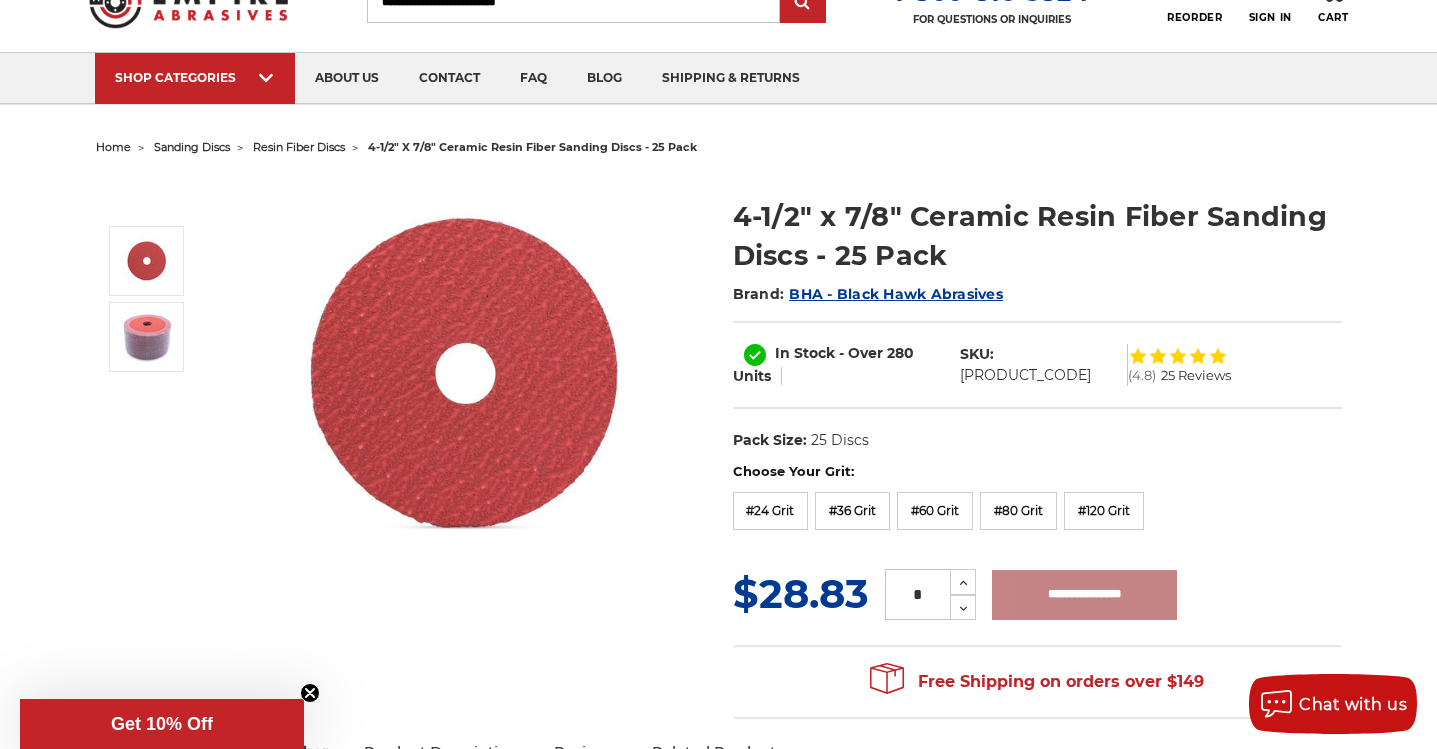 type on "**********" 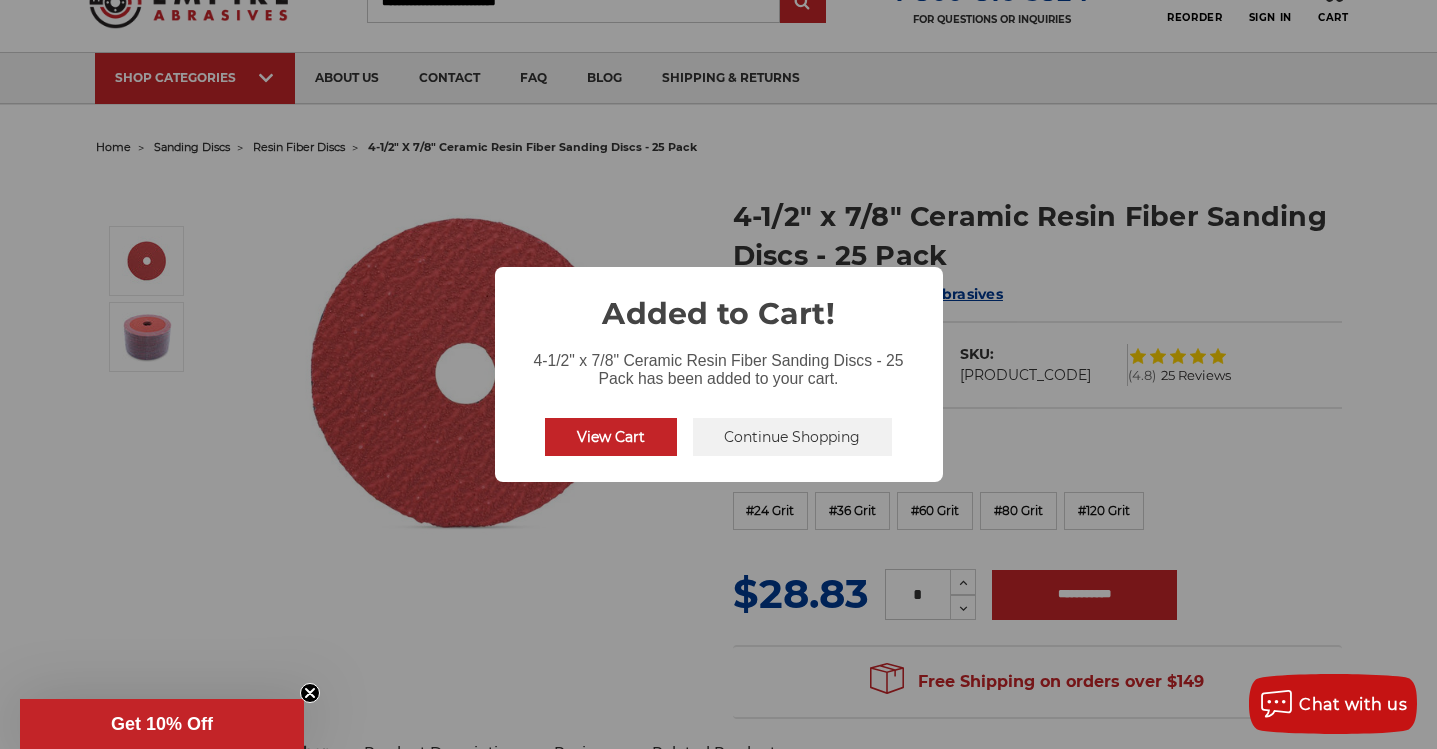 click on "× Added to Cart! 4-1/2" x 7/8" Ceramic Resin Fiber Sanding Discs - 25 Pack has been added to your cart. View Cart No Continue Shopping" 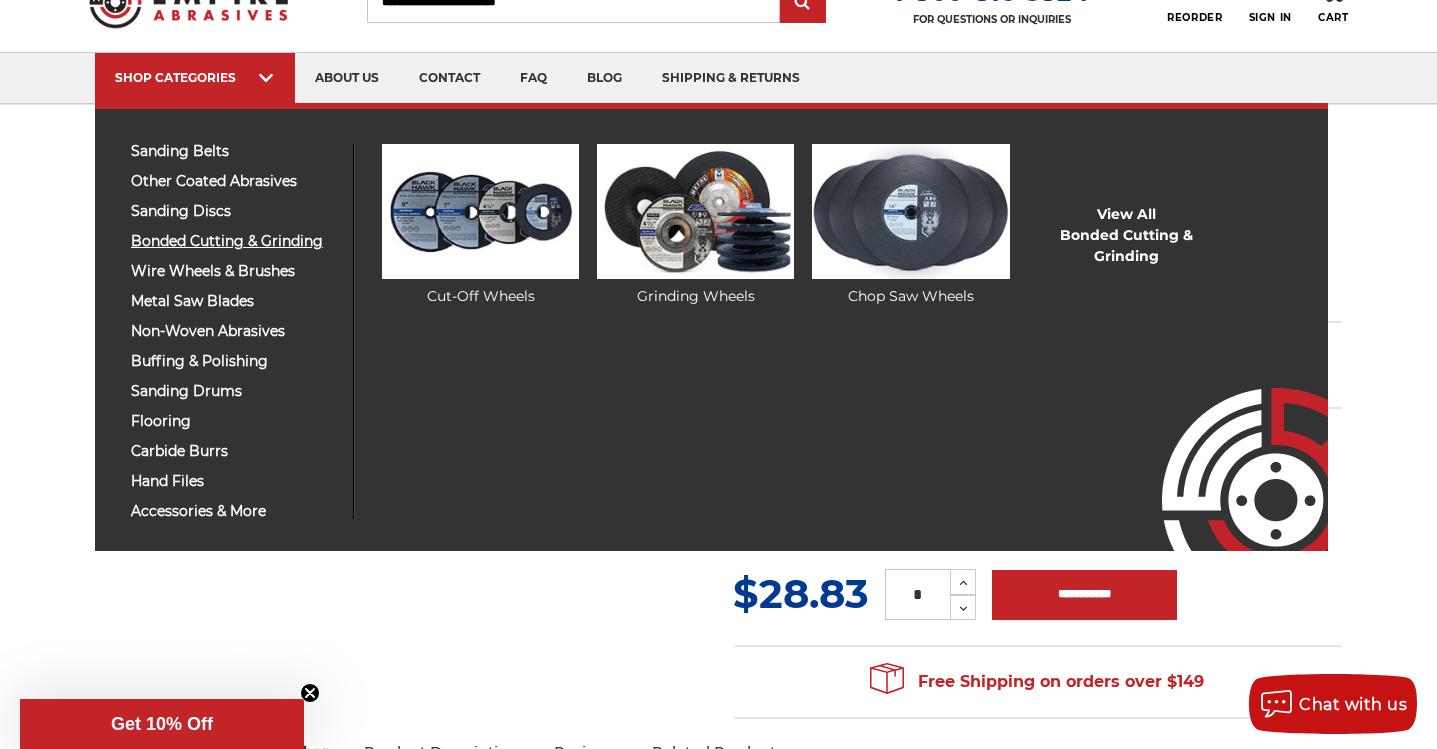 click on "bonded cutting & grinding" at bounding box center (234, 241) 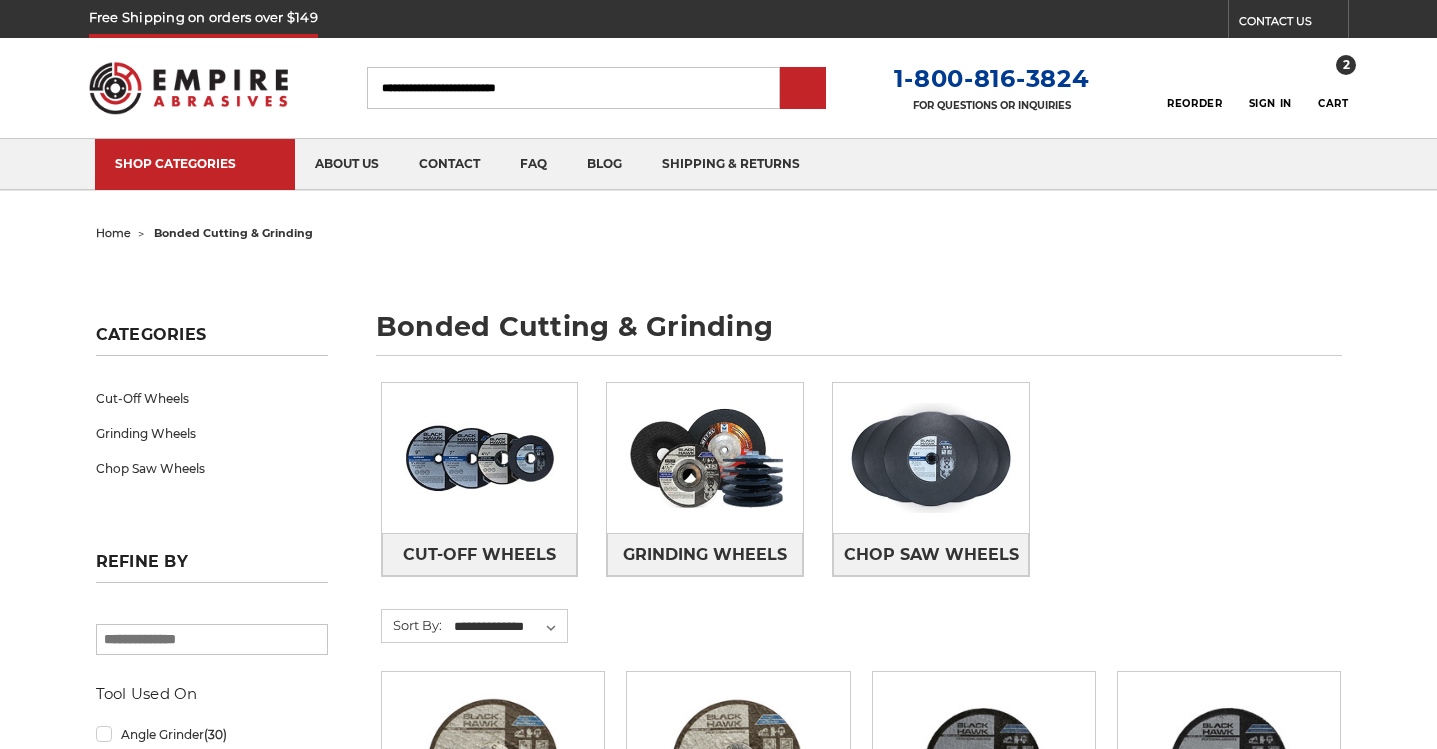 scroll, scrollTop: 0, scrollLeft: 0, axis: both 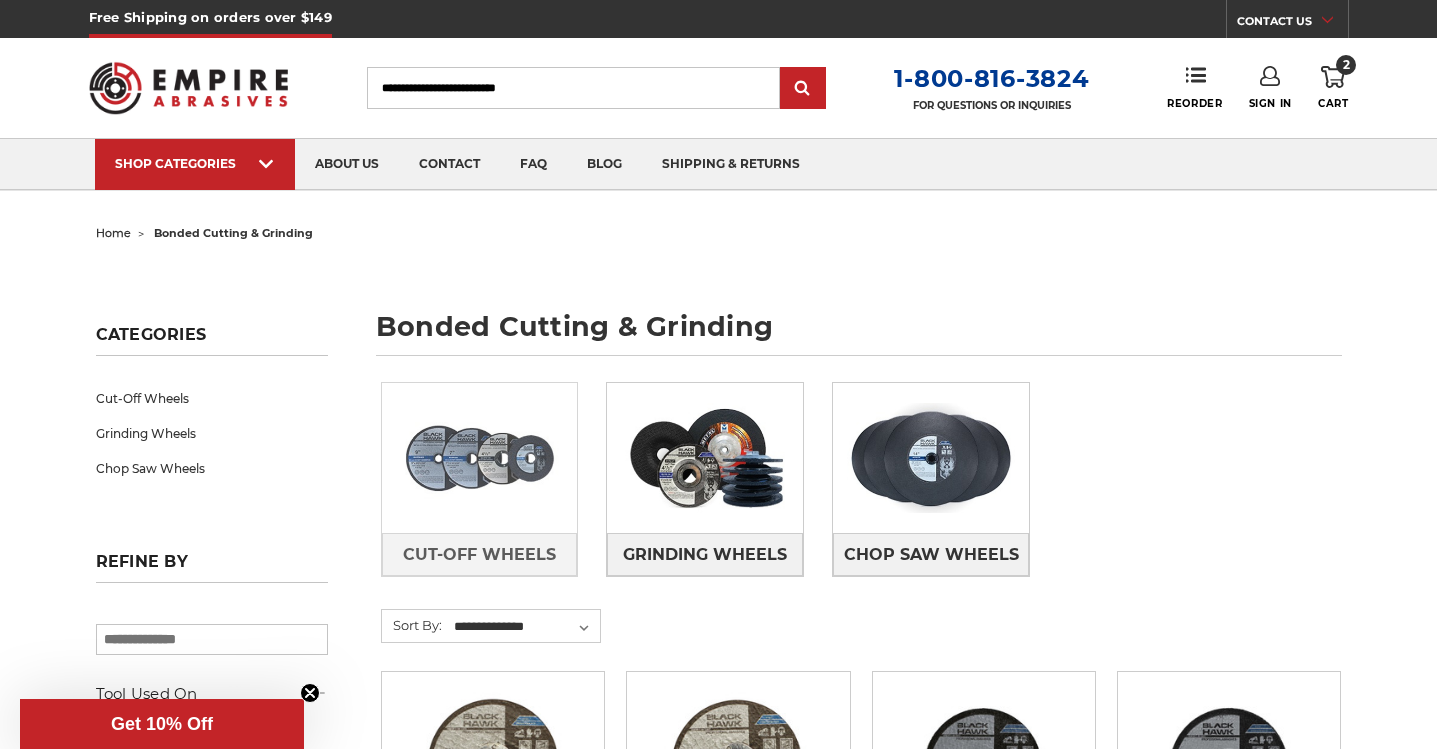click at bounding box center [480, 458] 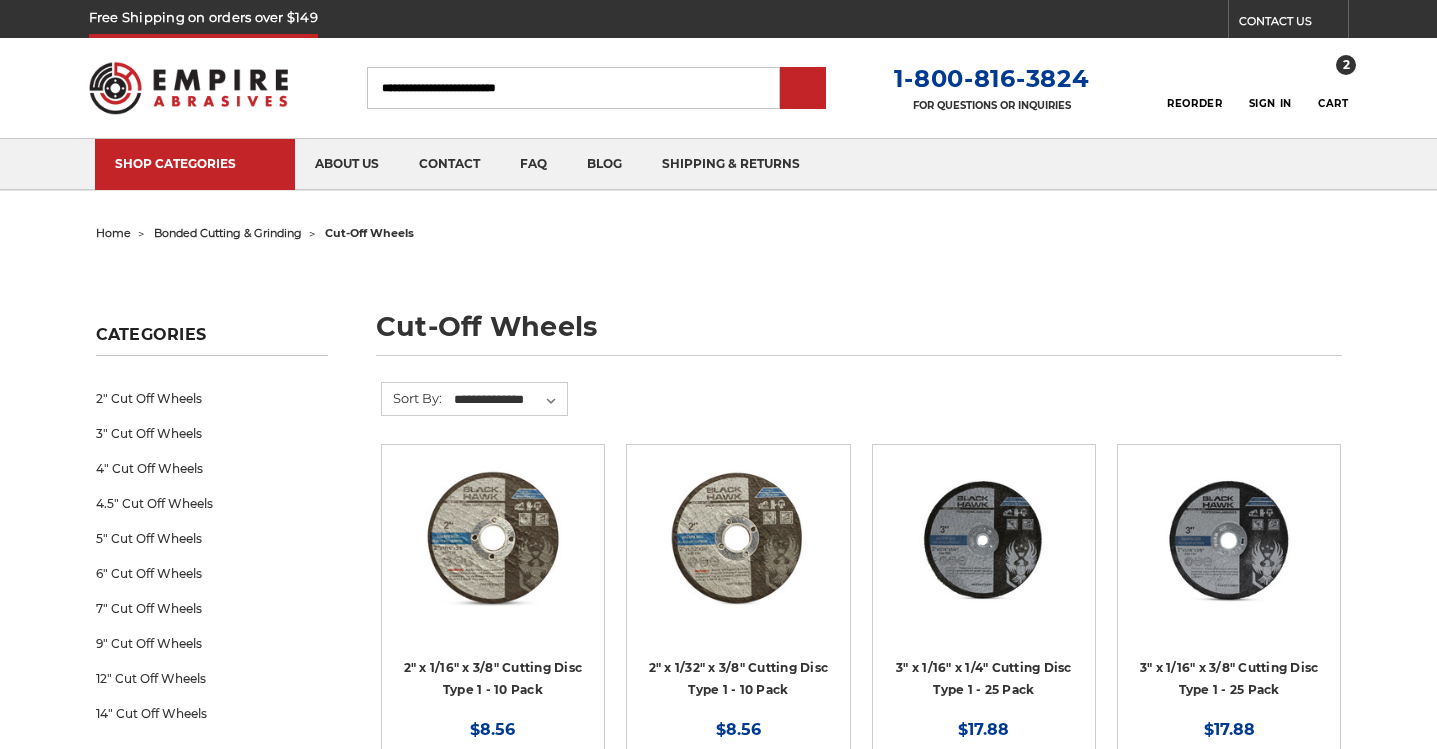 scroll, scrollTop: 0, scrollLeft: 0, axis: both 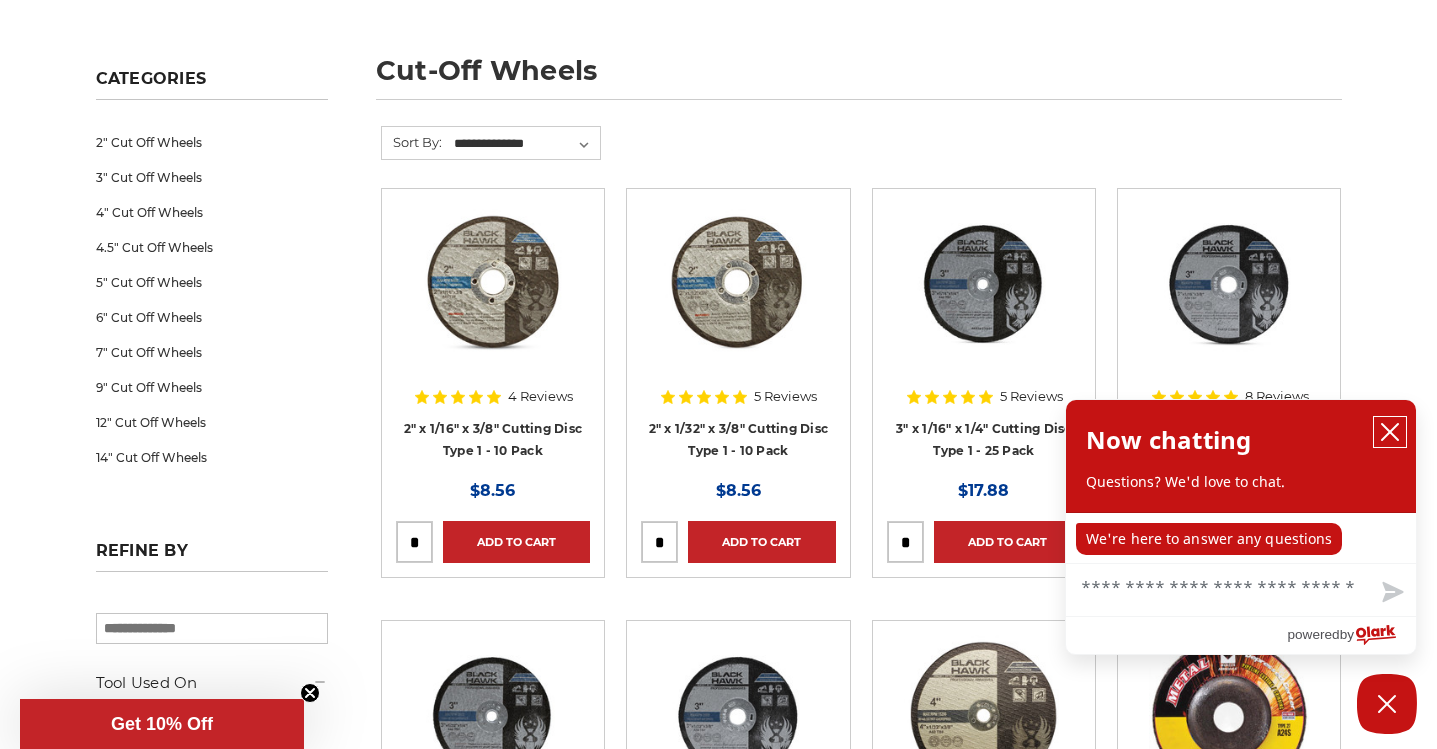 click 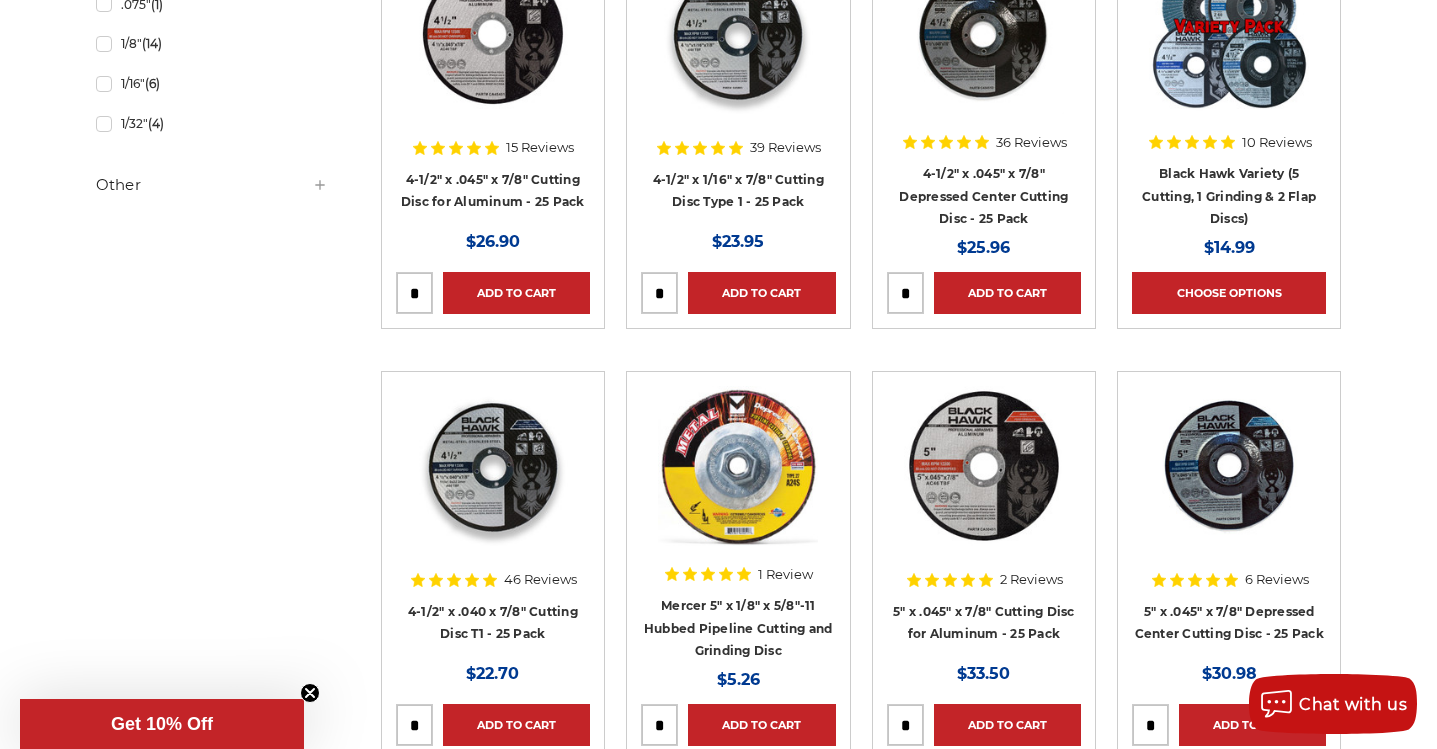 scroll, scrollTop: 1798, scrollLeft: 0, axis: vertical 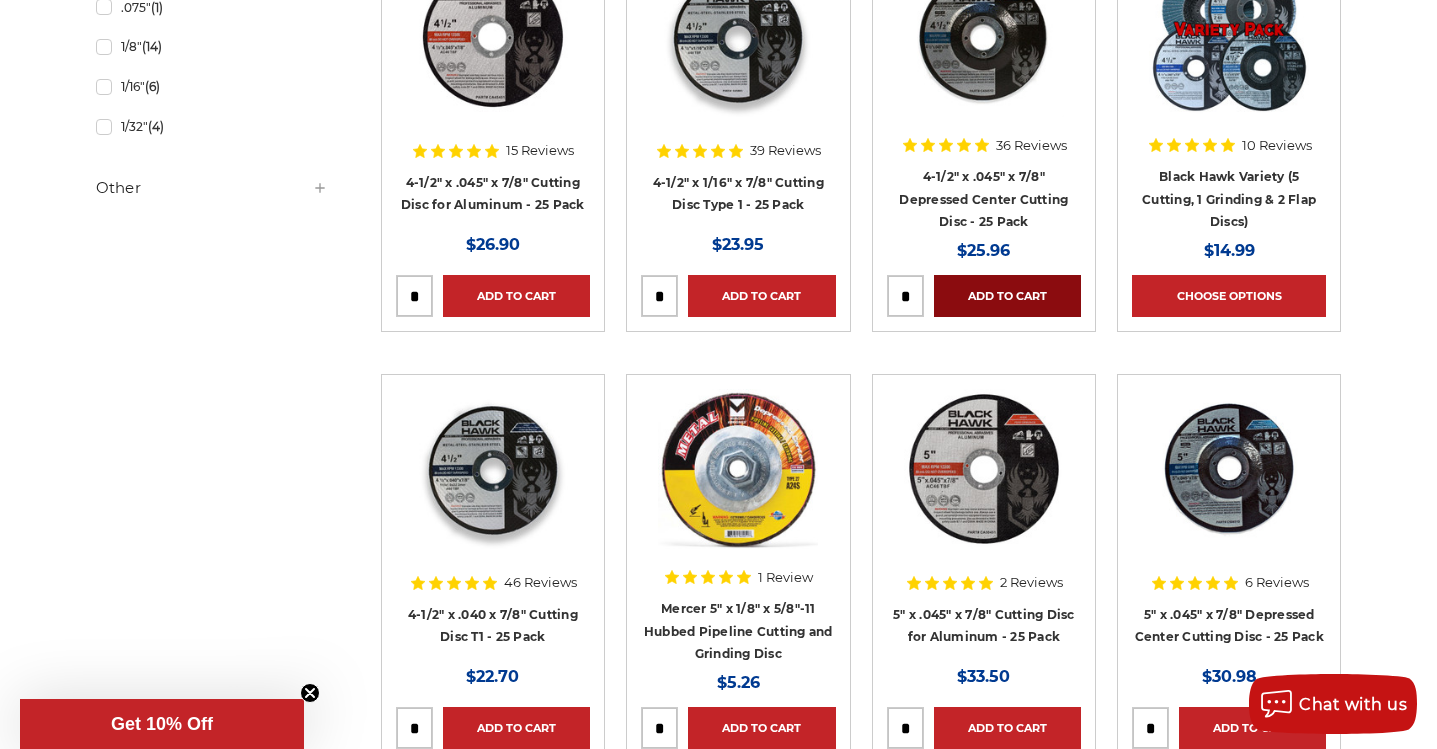 click on "Add to Cart" at bounding box center (1007, 296) 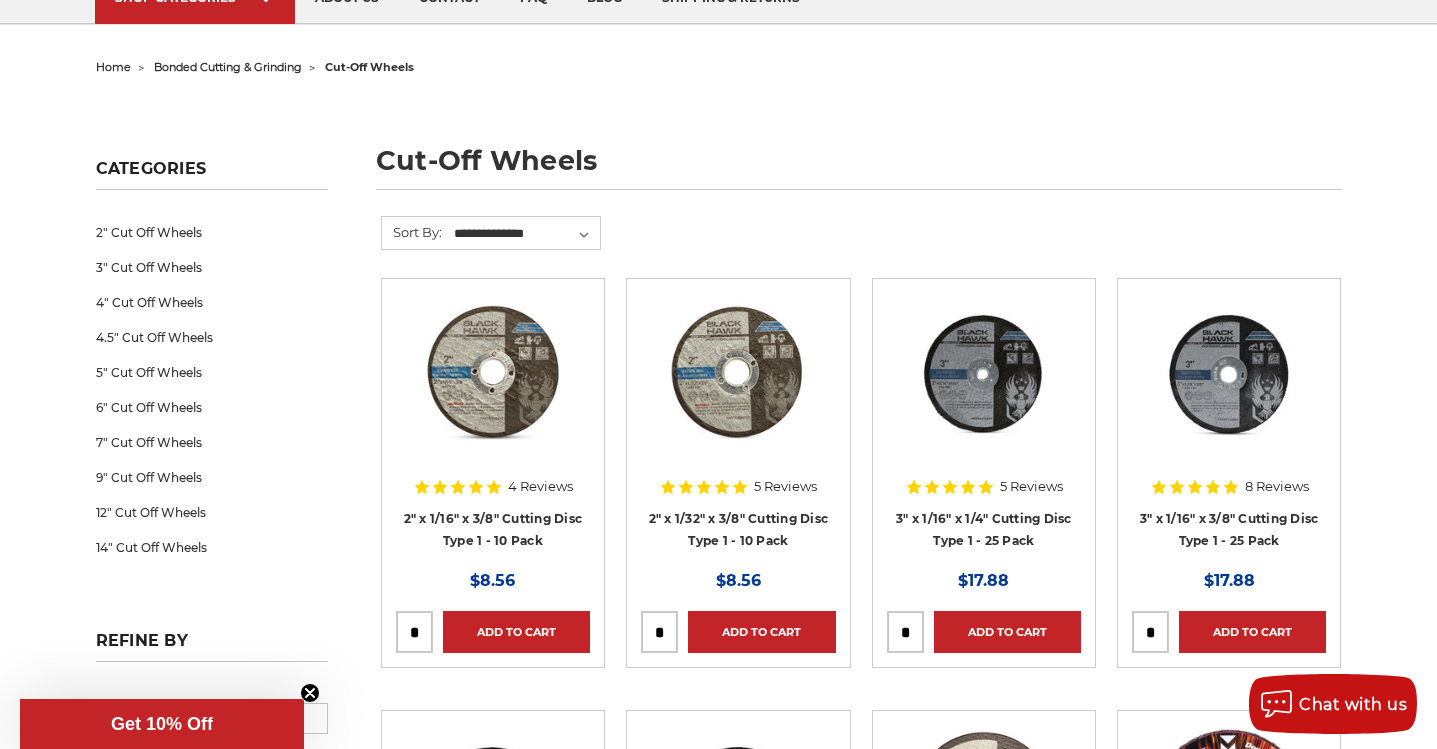 scroll, scrollTop: 0, scrollLeft: 0, axis: both 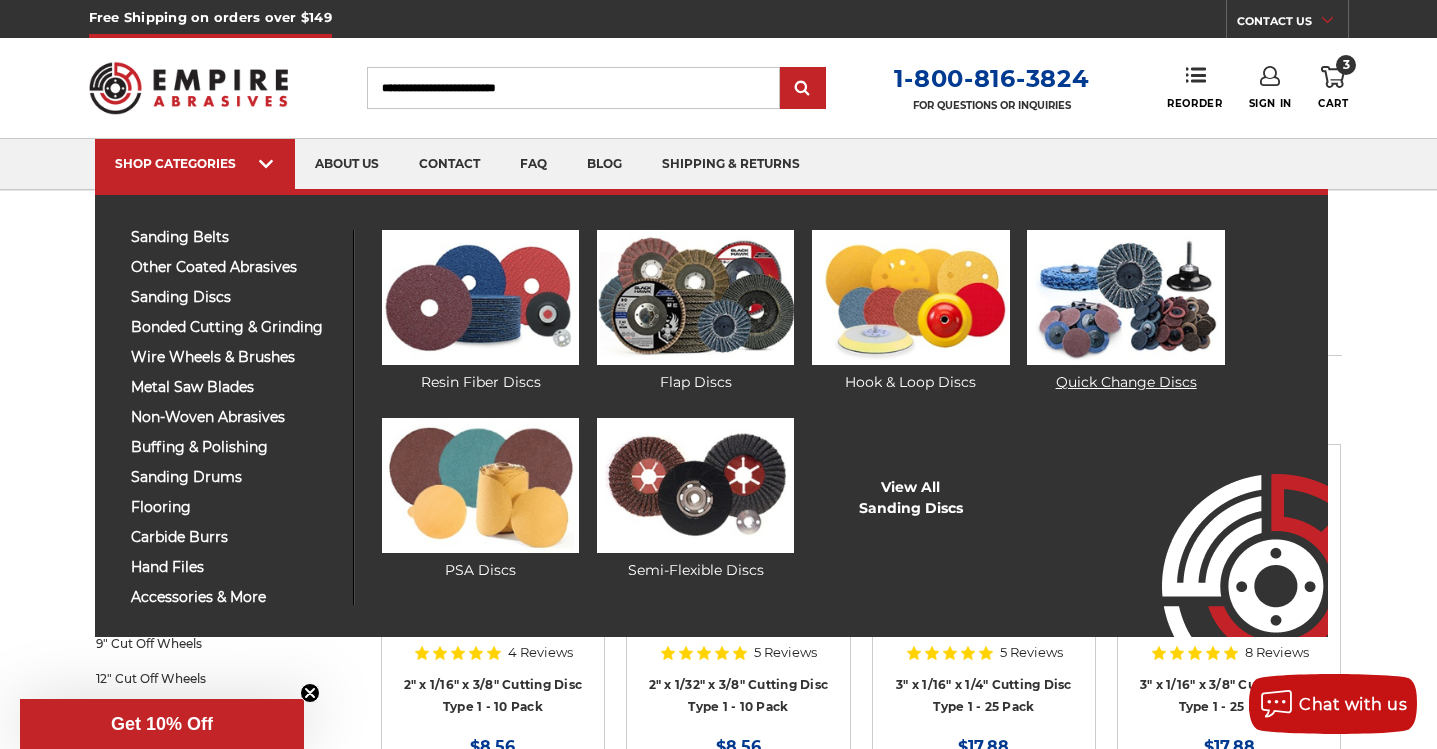 click at bounding box center (1125, 297) 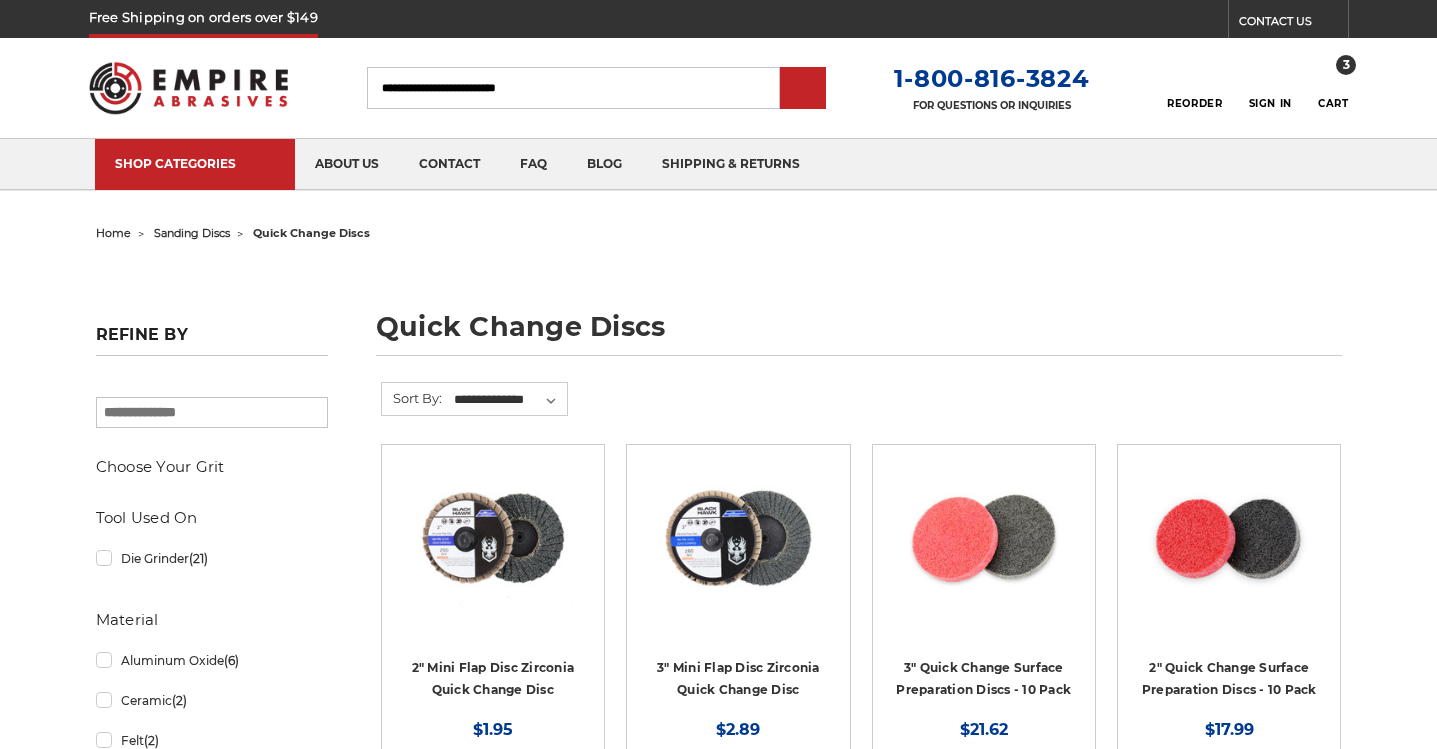 scroll, scrollTop: 0, scrollLeft: 0, axis: both 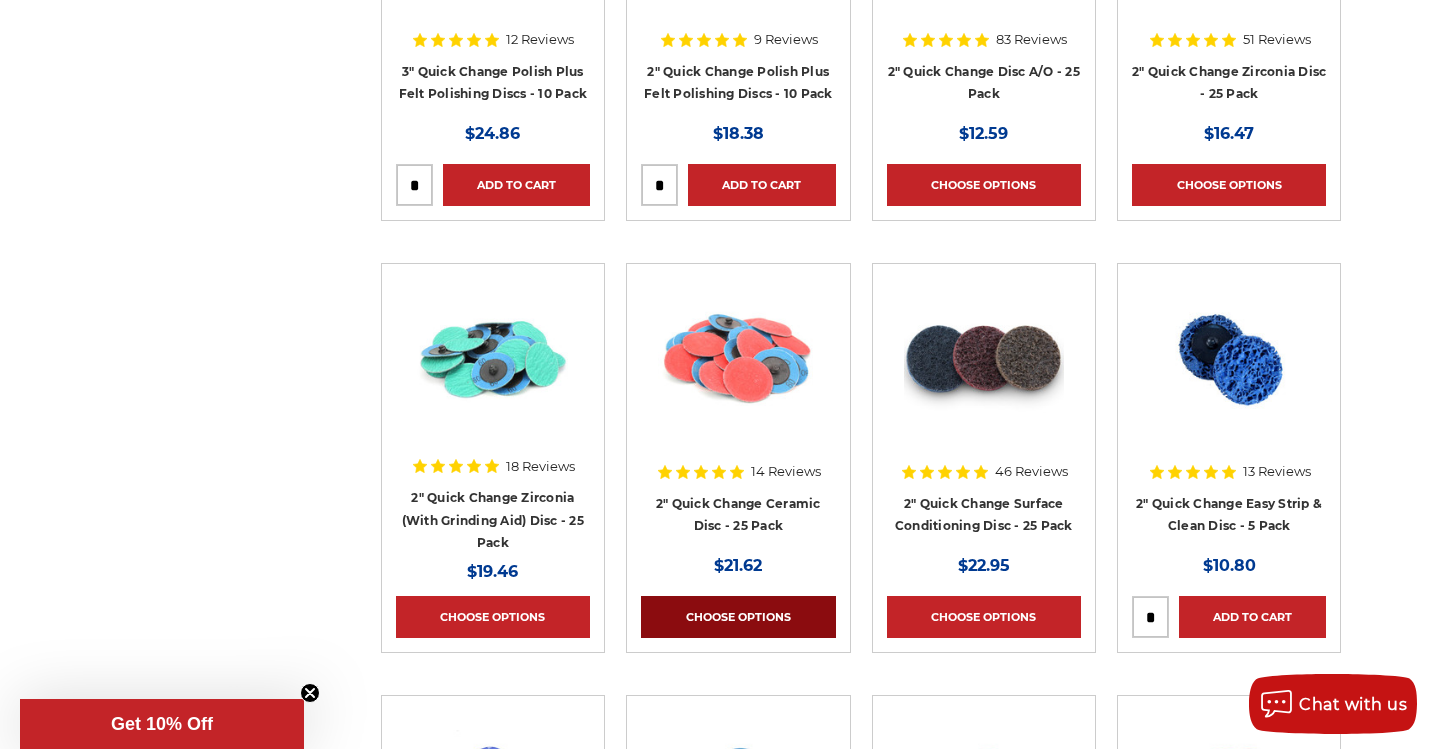 click on "Choose Options" at bounding box center [738, 617] 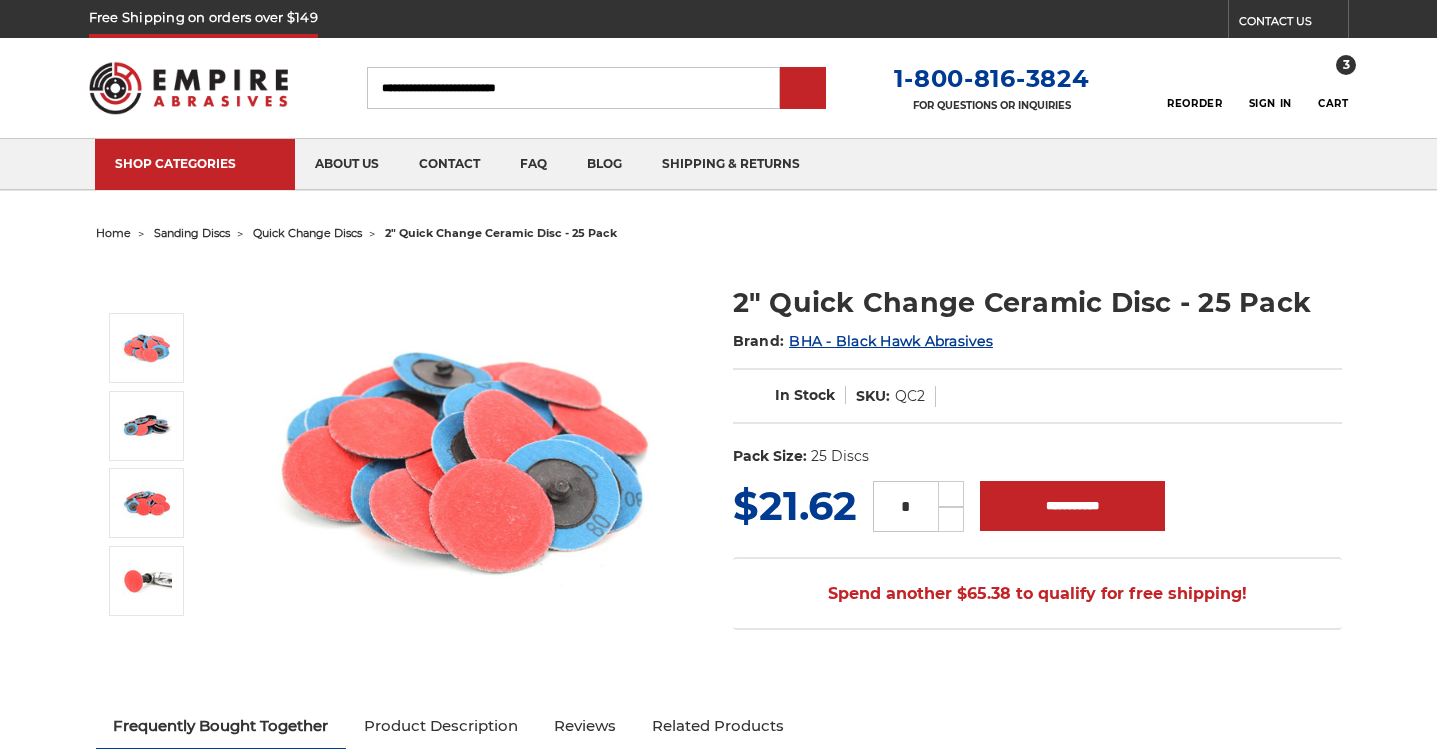 scroll, scrollTop: 0, scrollLeft: 0, axis: both 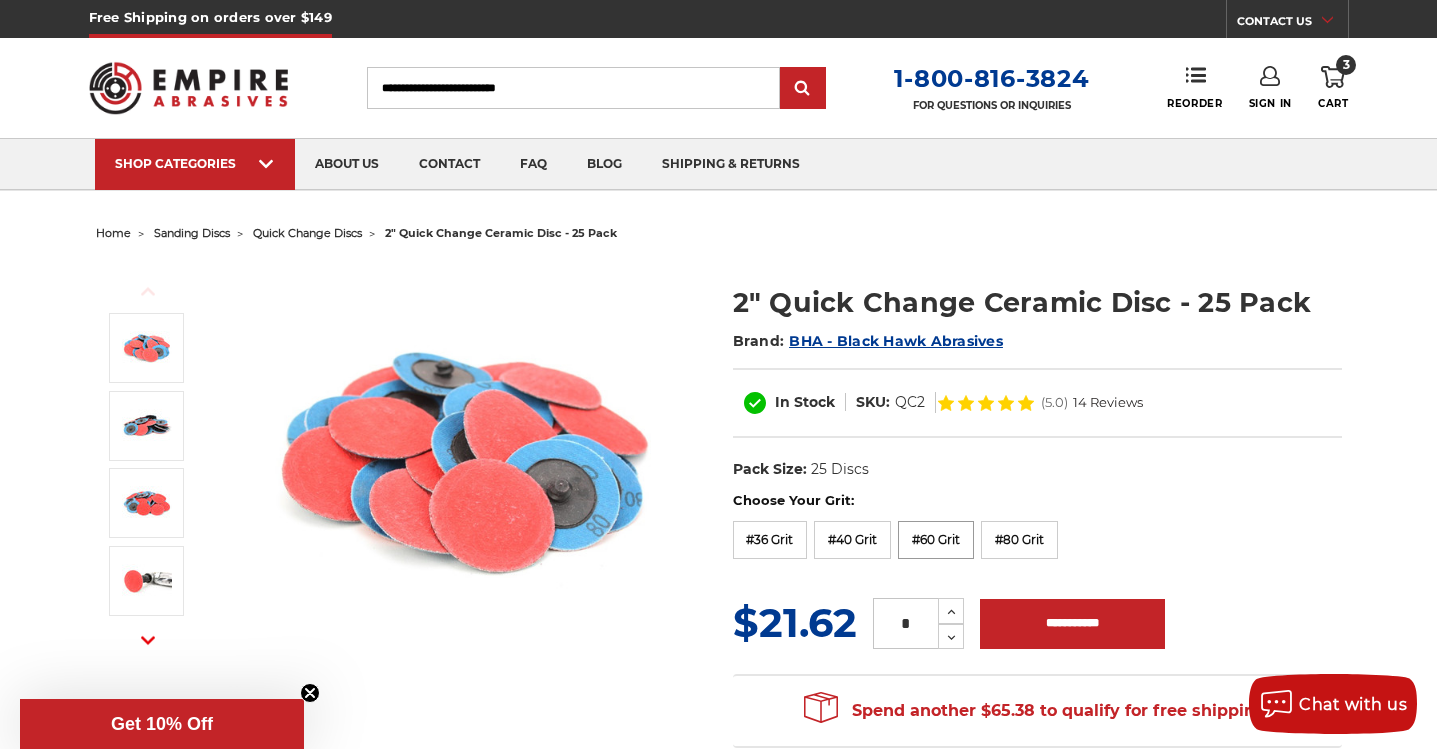 click on "#60 Grit" at bounding box center (936, 540) 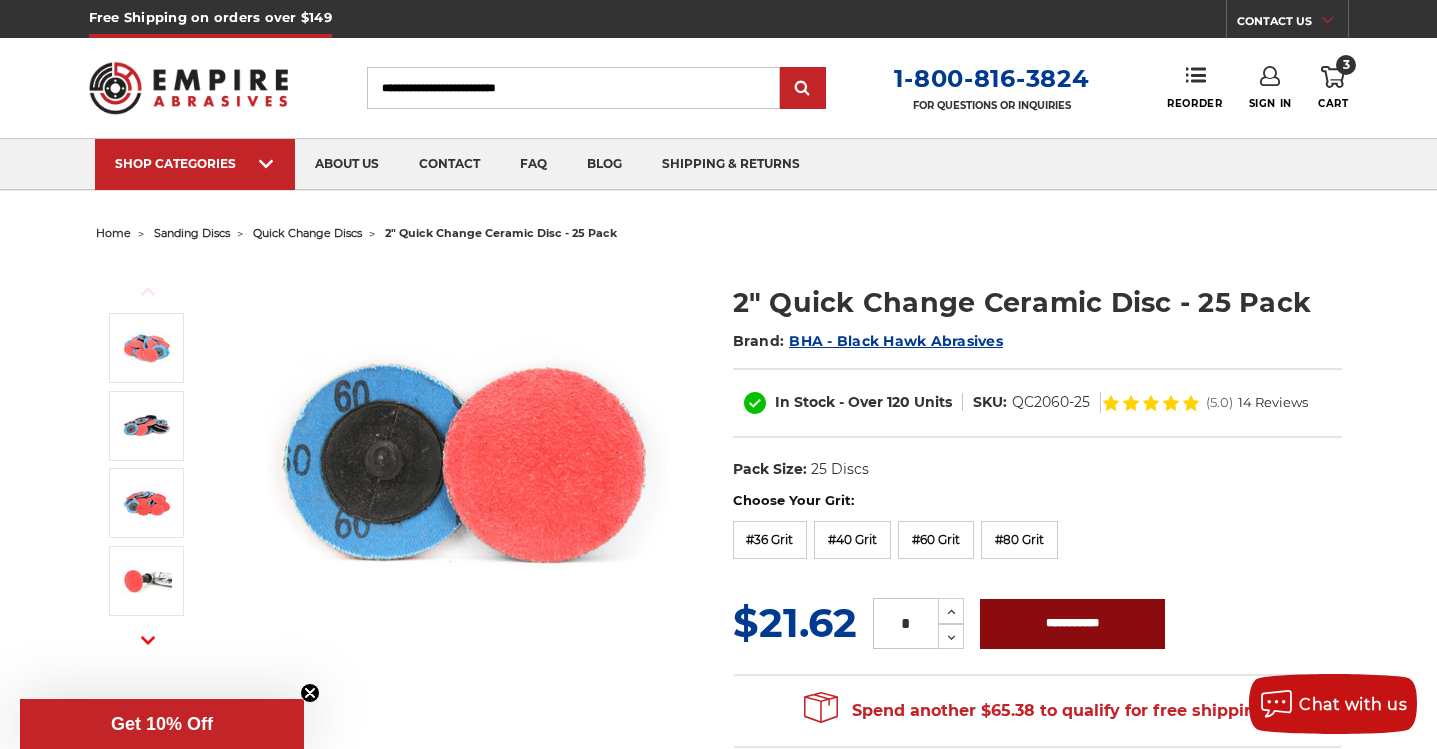 click on "**********" at bounding box center [1072, 624] 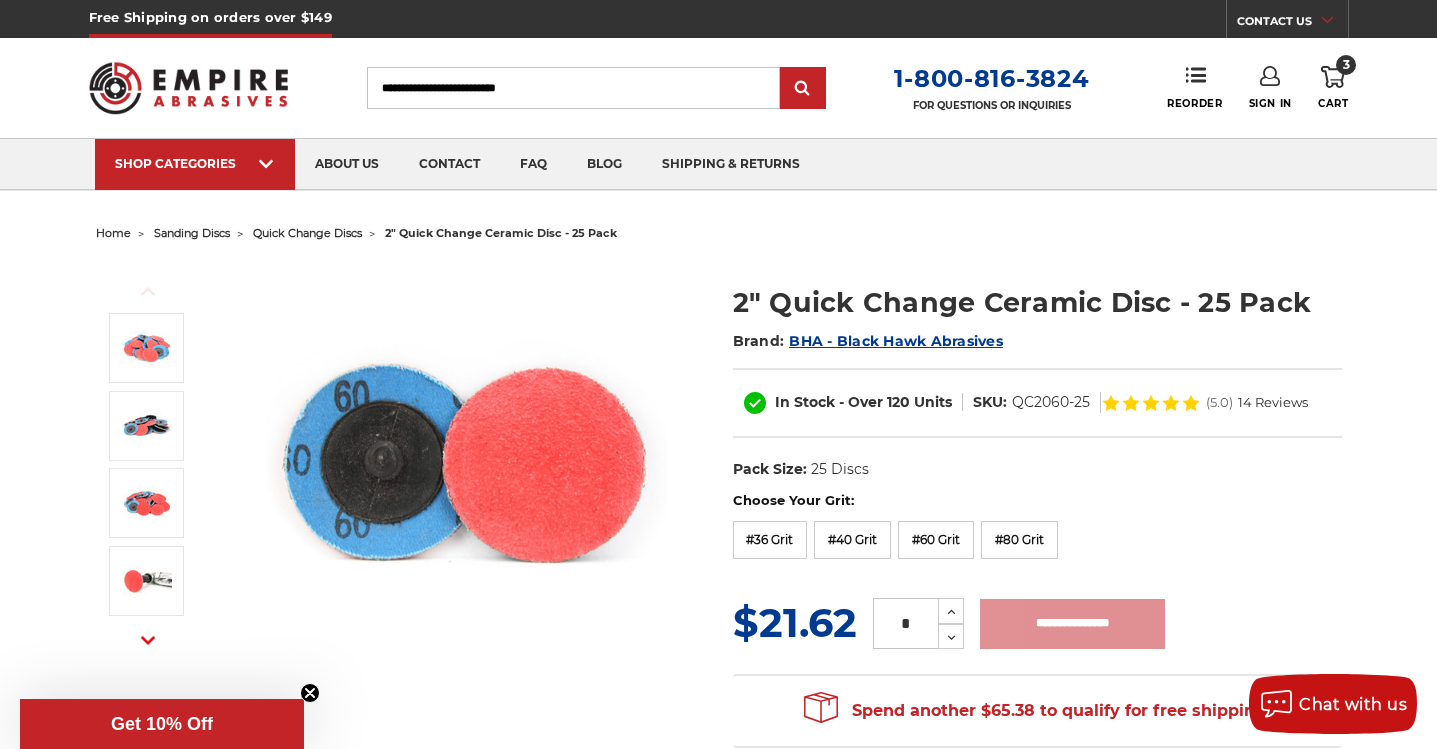 type on "**********" 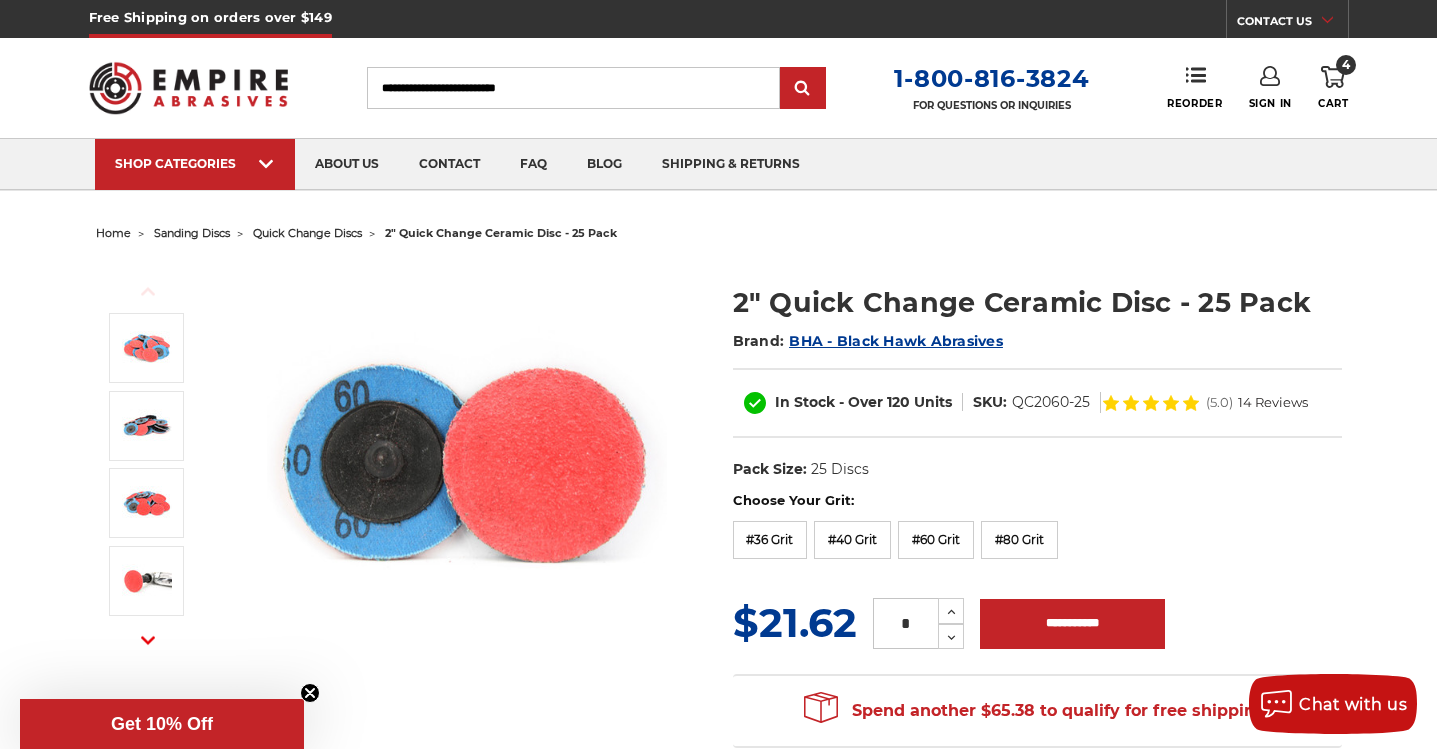 click 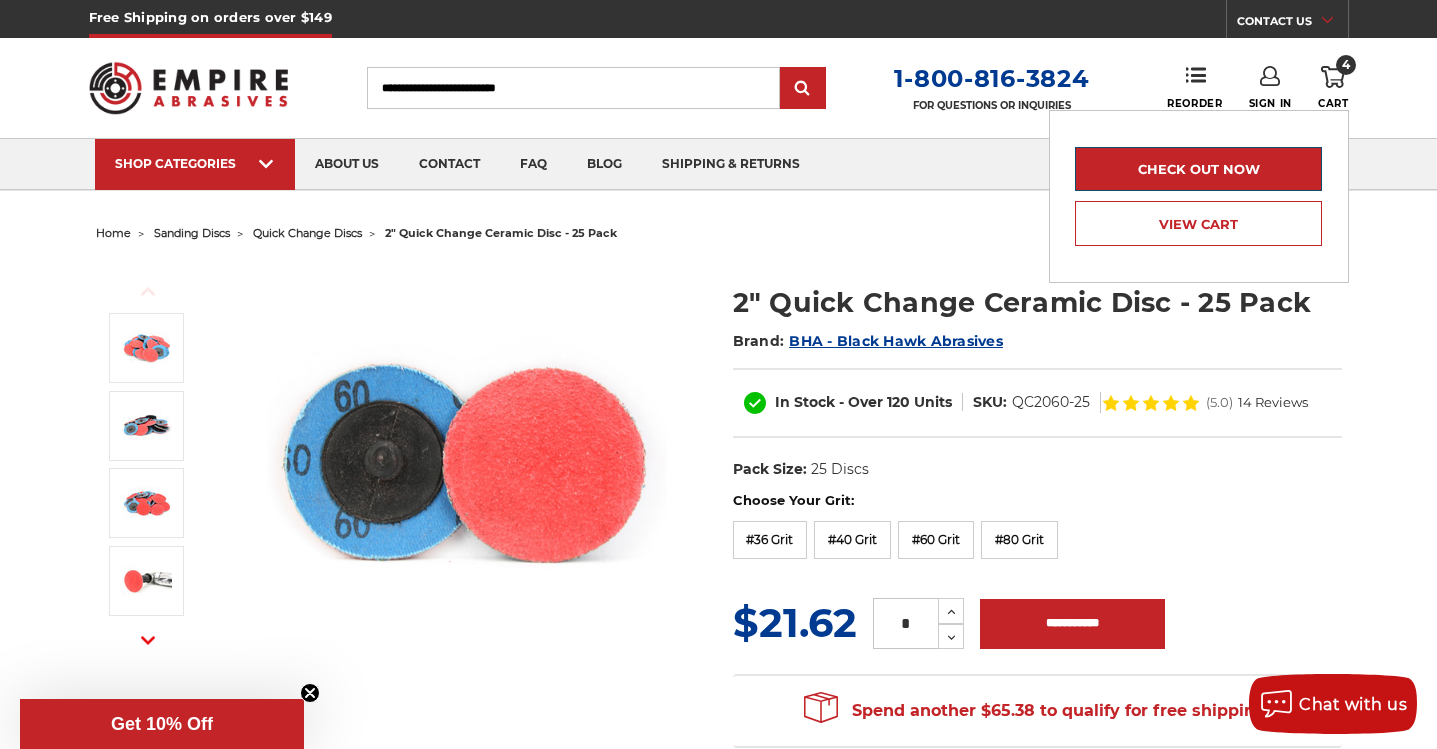 click on "Check out now" at bounding box center (1198, 169) 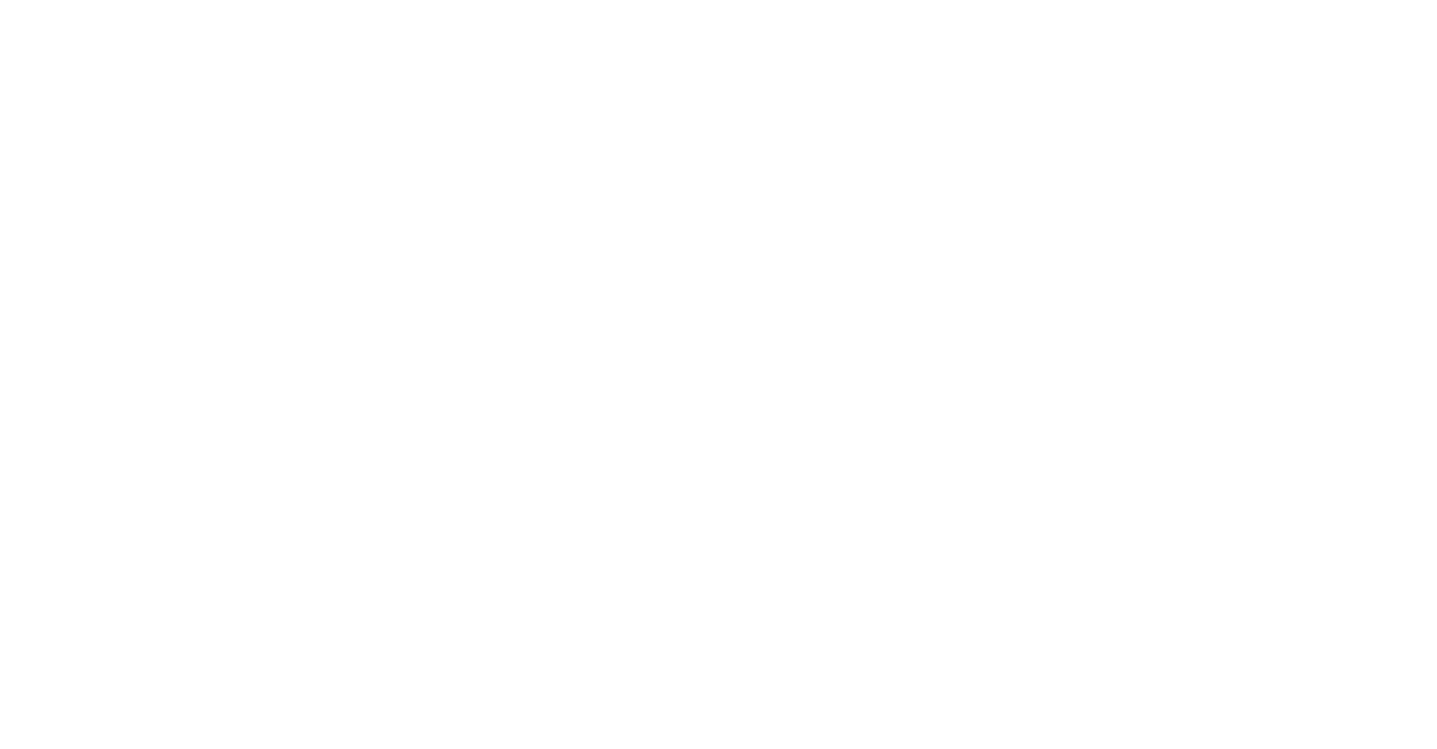 scroll, scrollTop: 0, scrollLeft: 0, axis: both 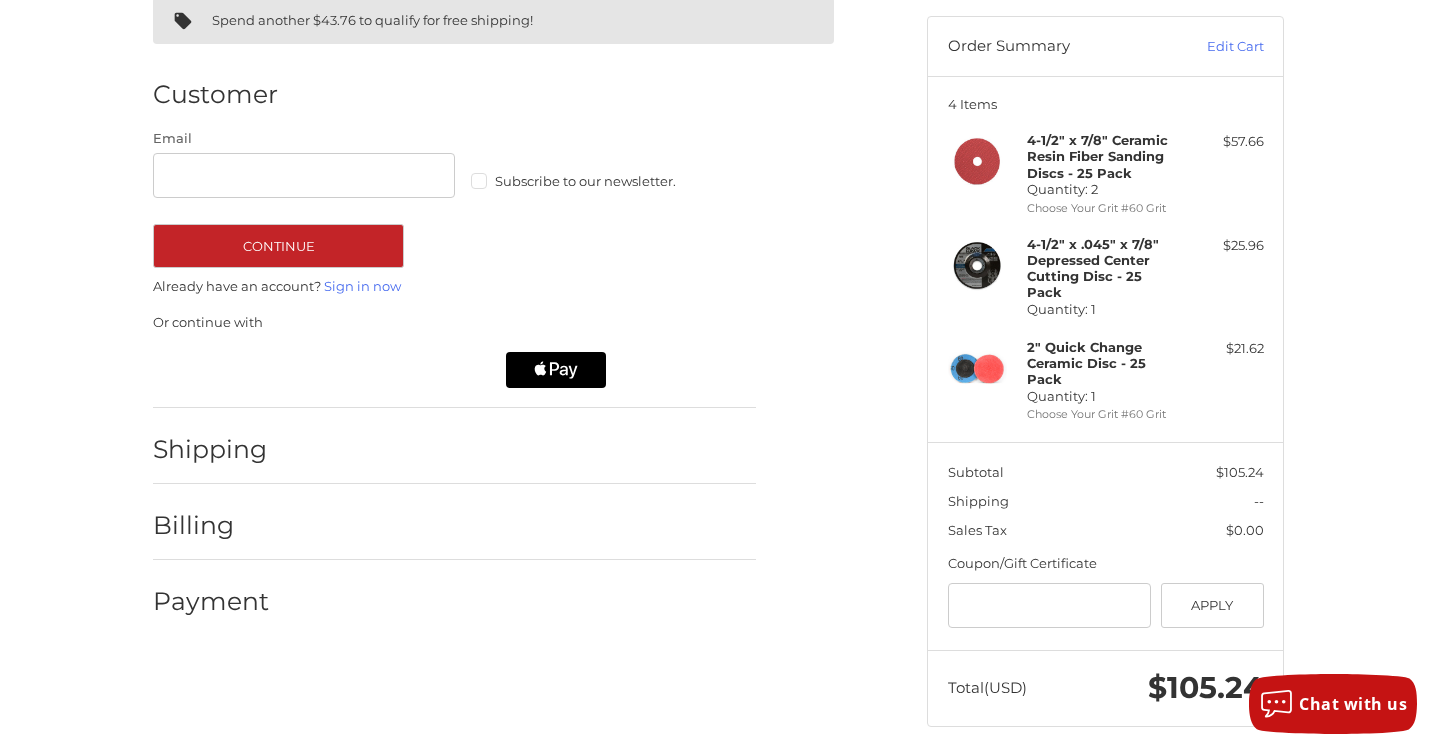 click on "Subscribe to our newsletter." at bounding box center [622, 181] 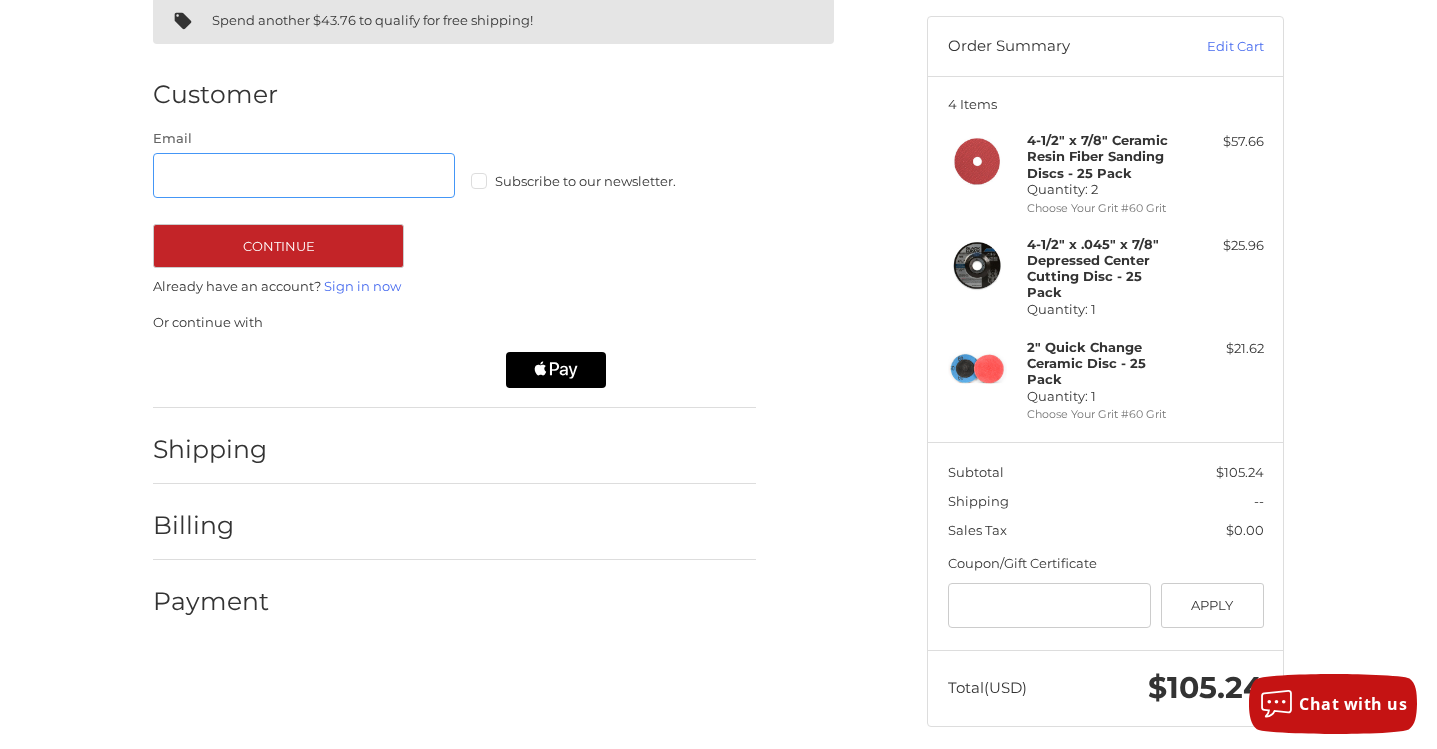 click on "Email" at bounding box center (304, 175) 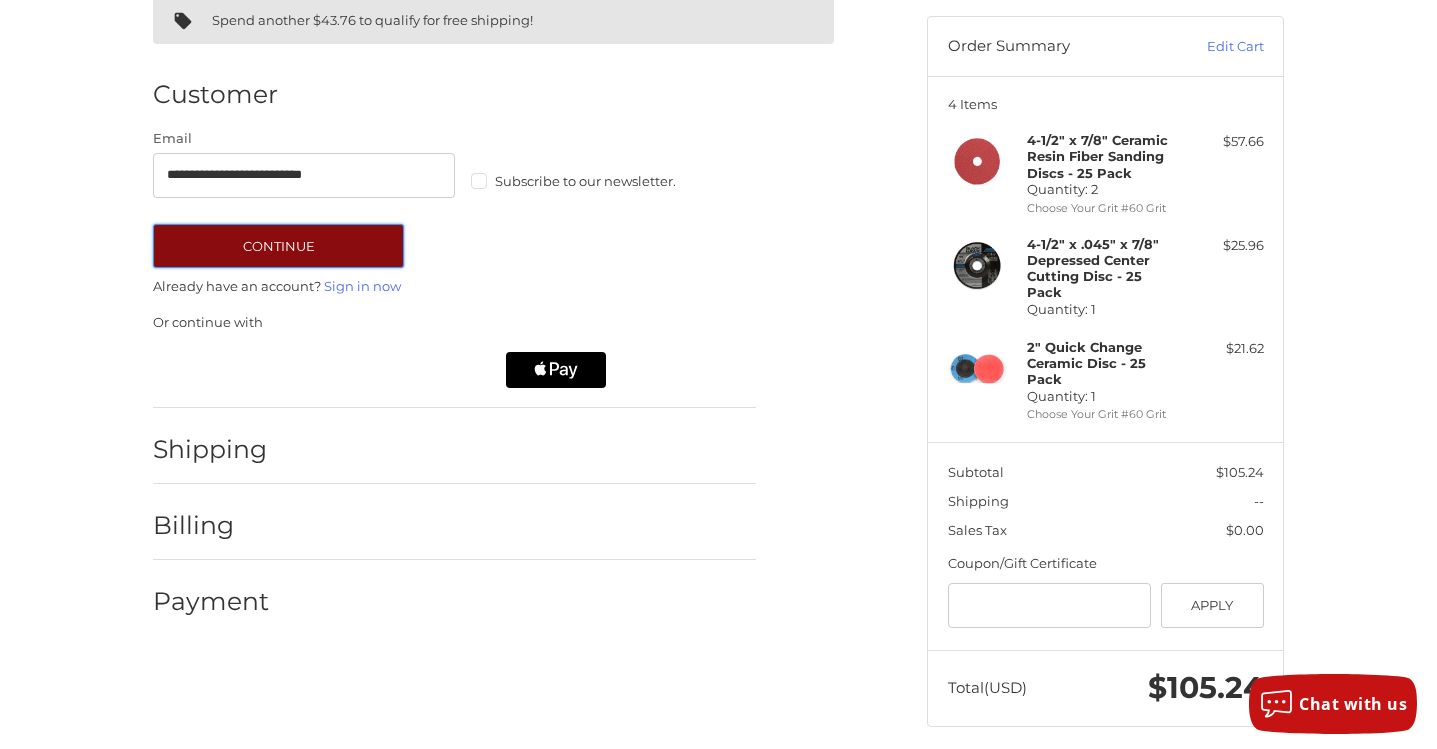 click on "Continue" at bounding box center [278, 246] 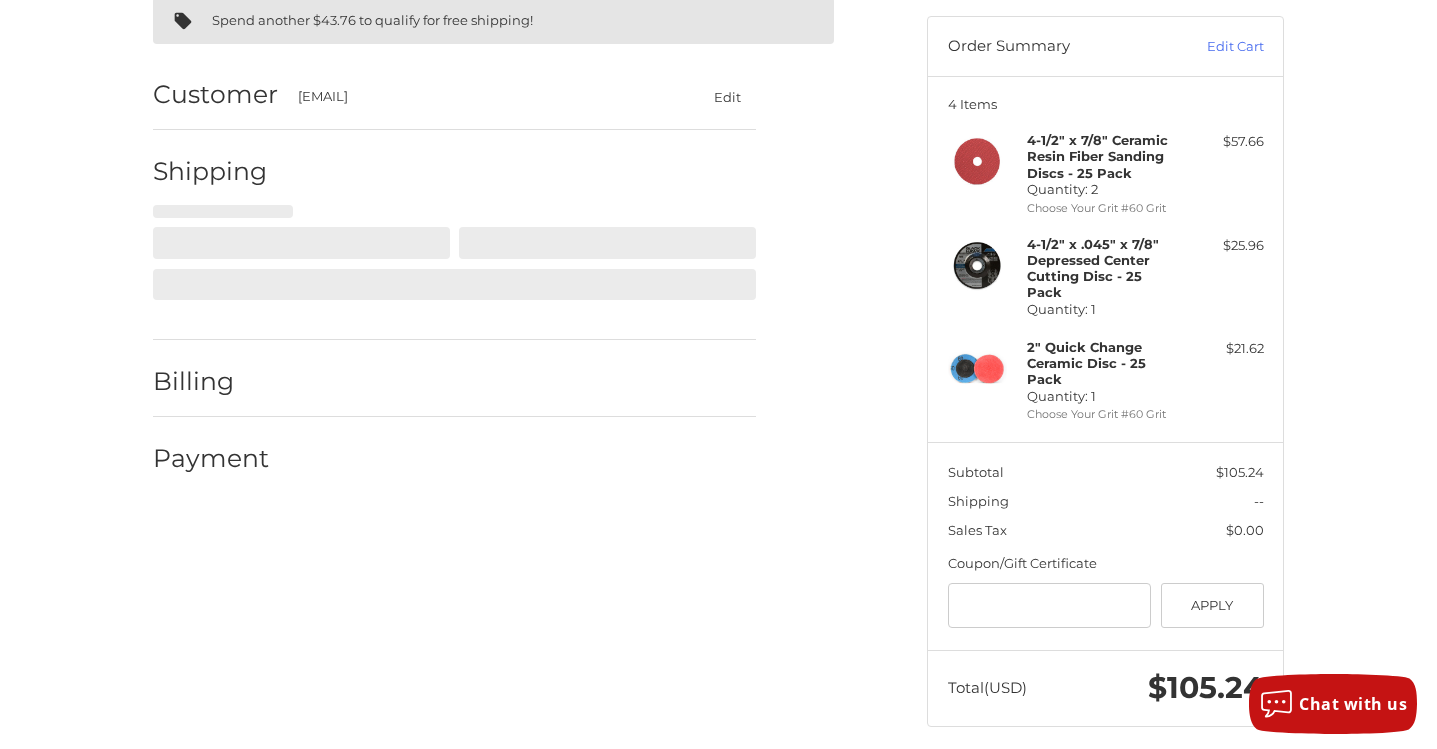select on "**" 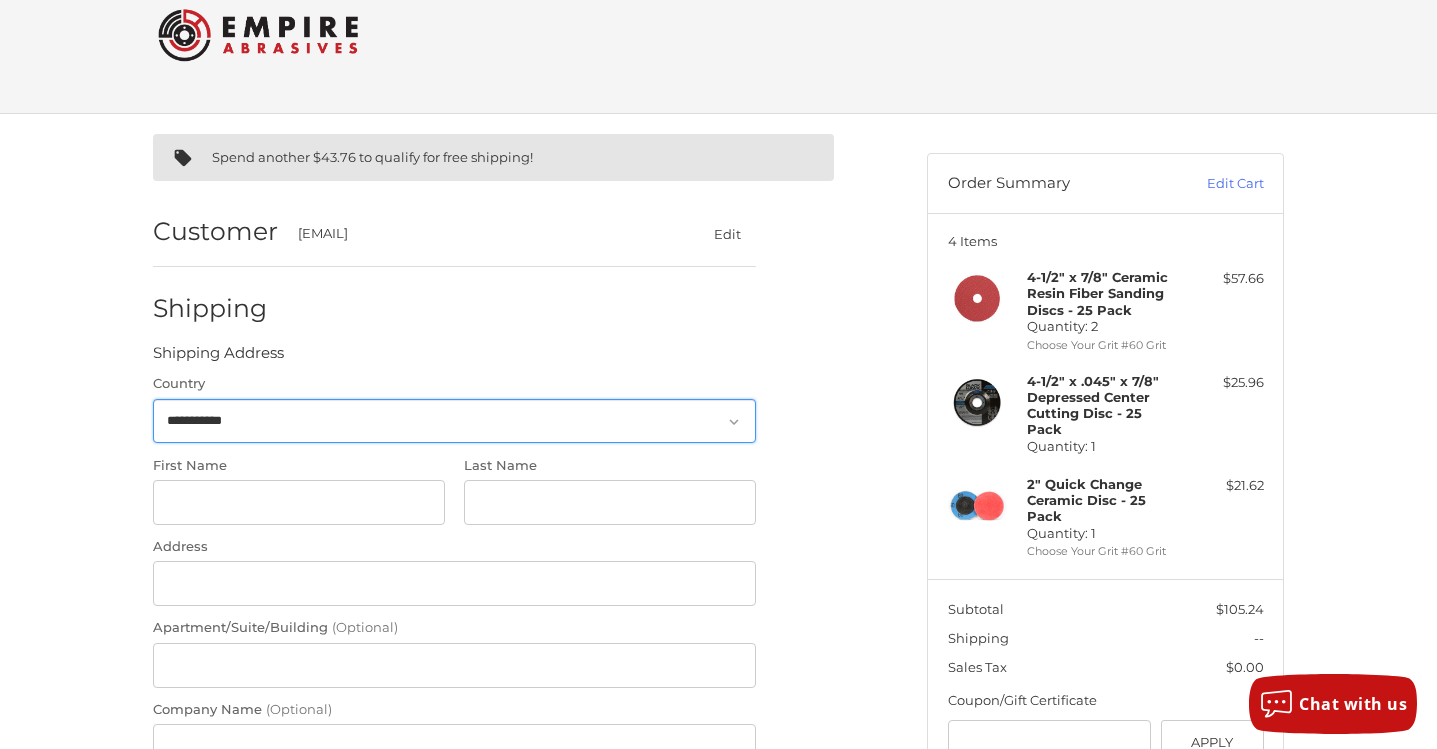 scroll, scrollTop: 0, scrollLeft: 0, axis: both 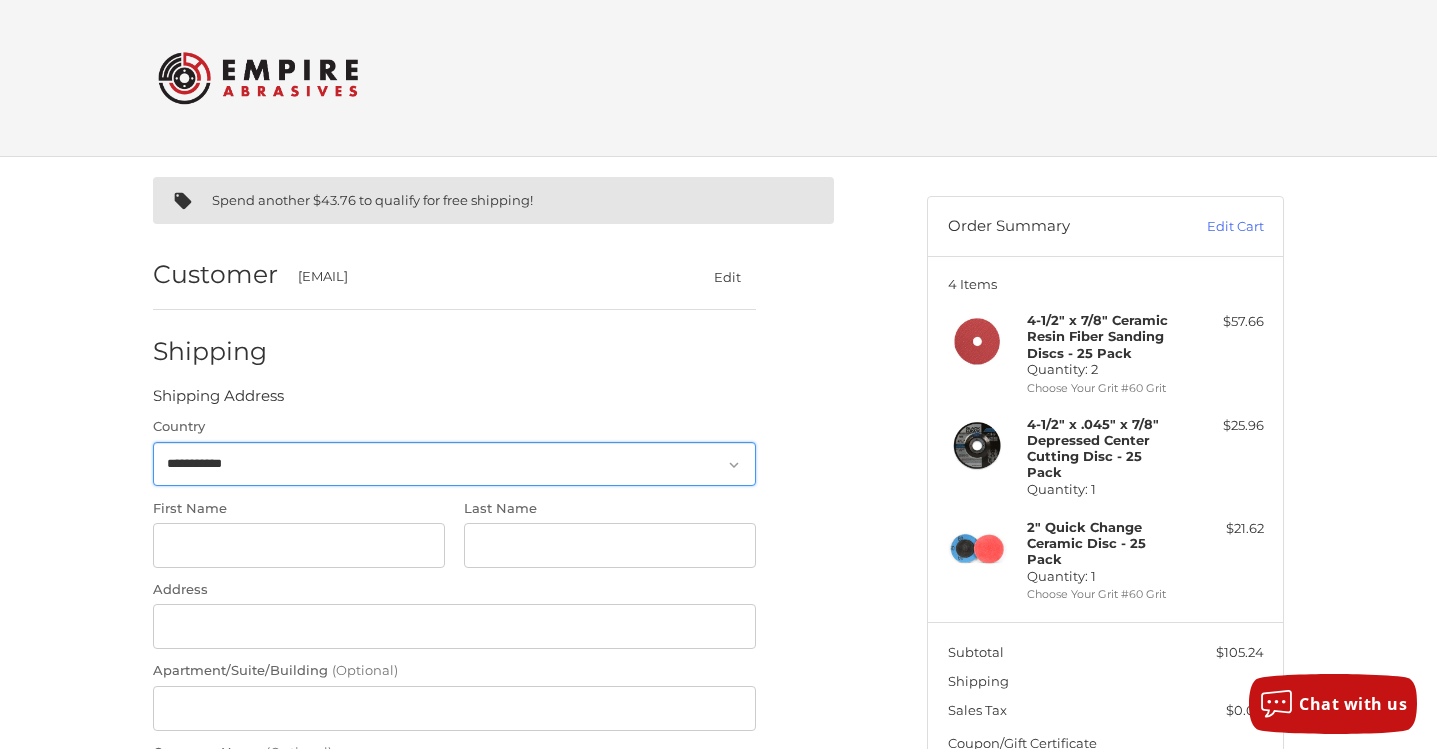 click on "**********" at bounding box center (454, 464) 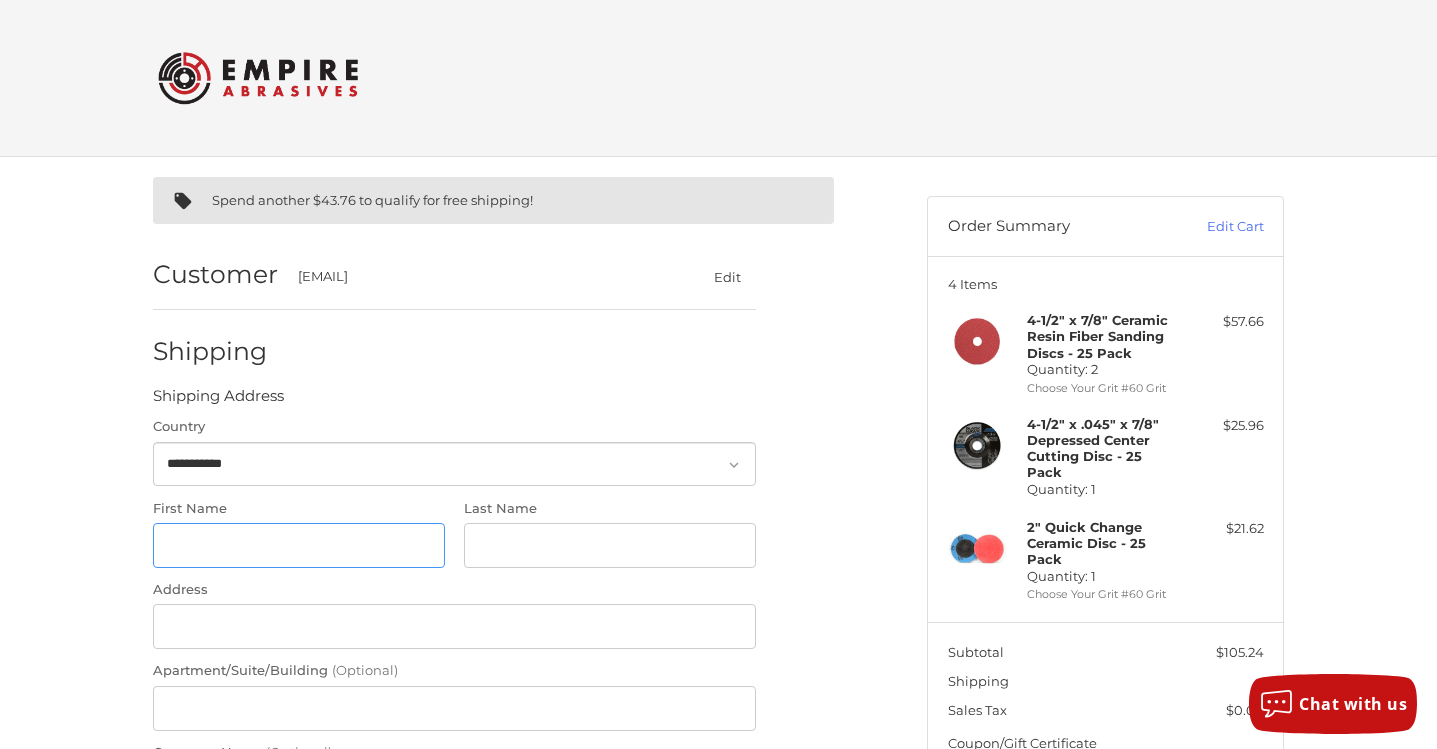 click on "First Name" at bounding box center (299, 545) 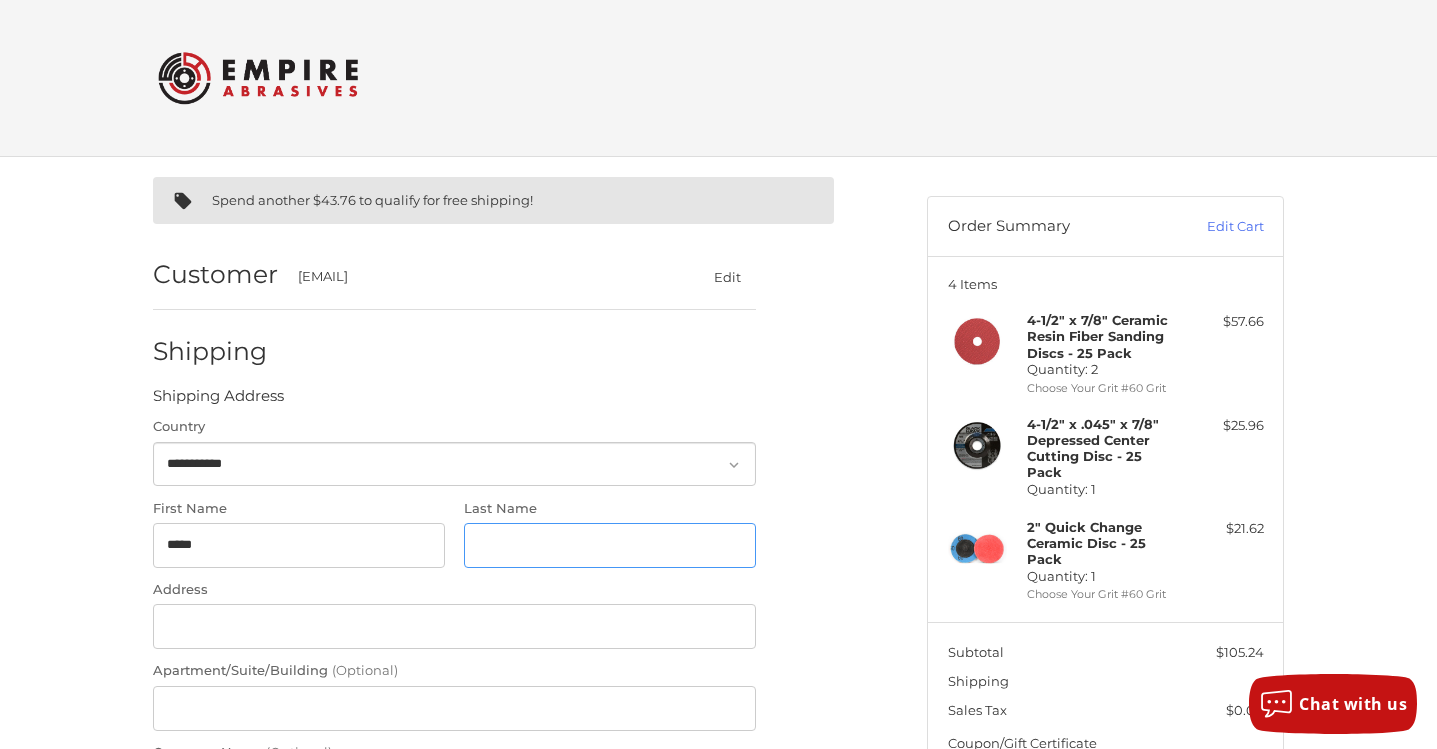type on "*****" 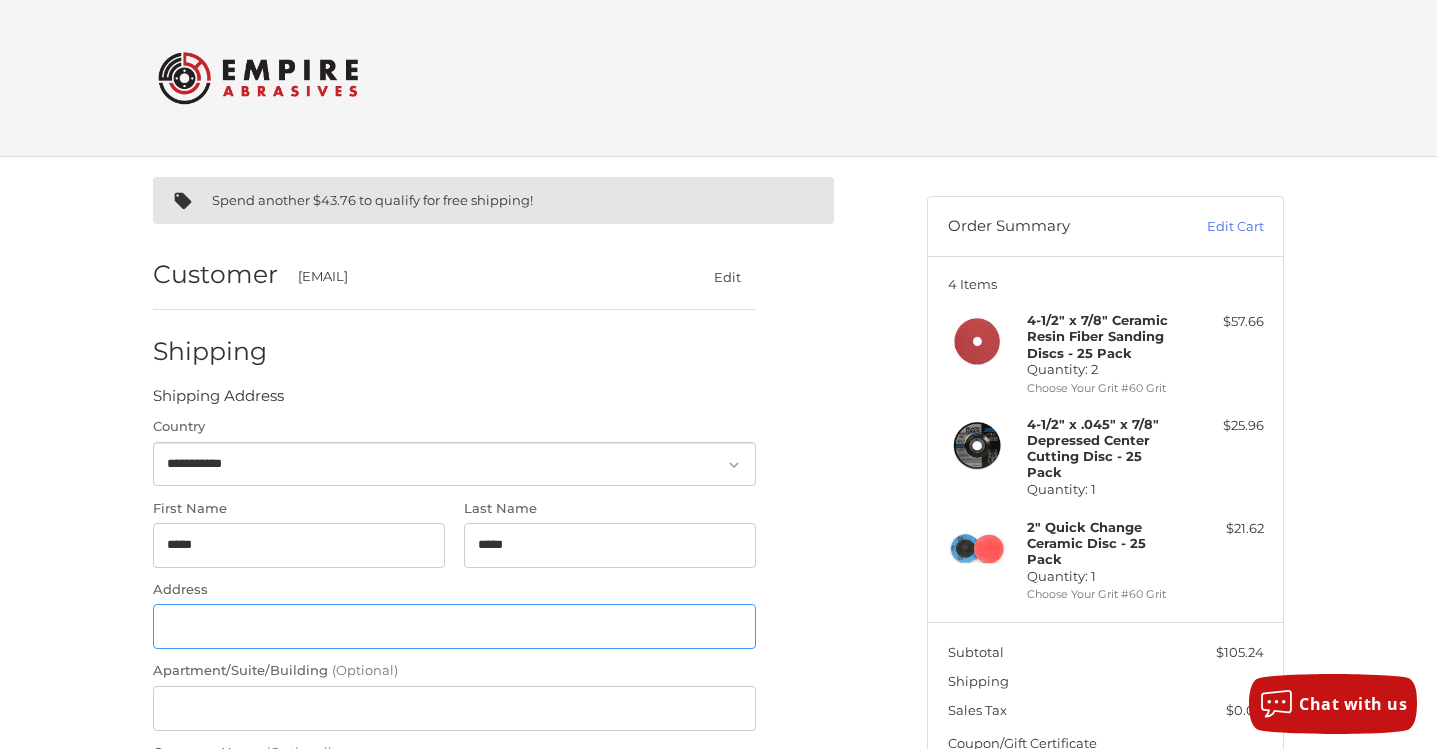 type on "**********" 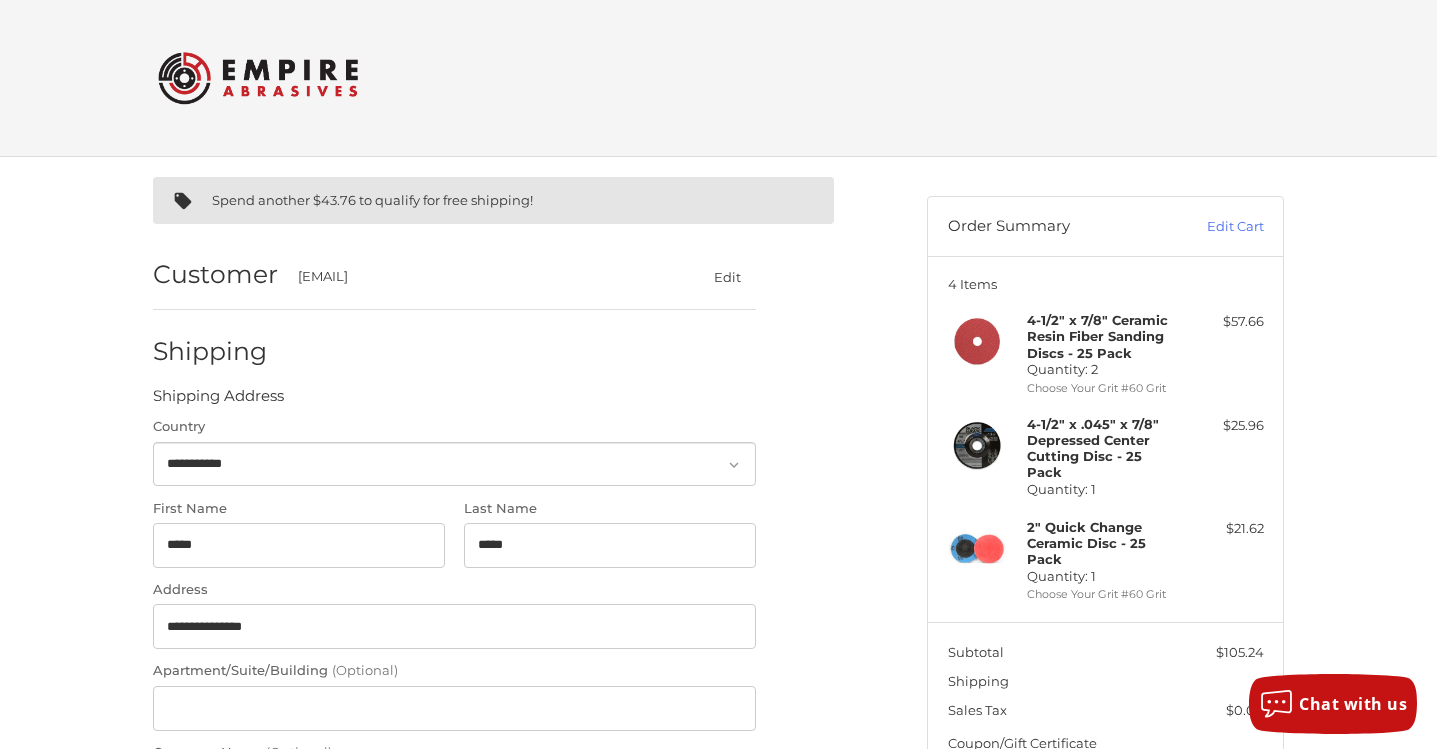 type on "**********" 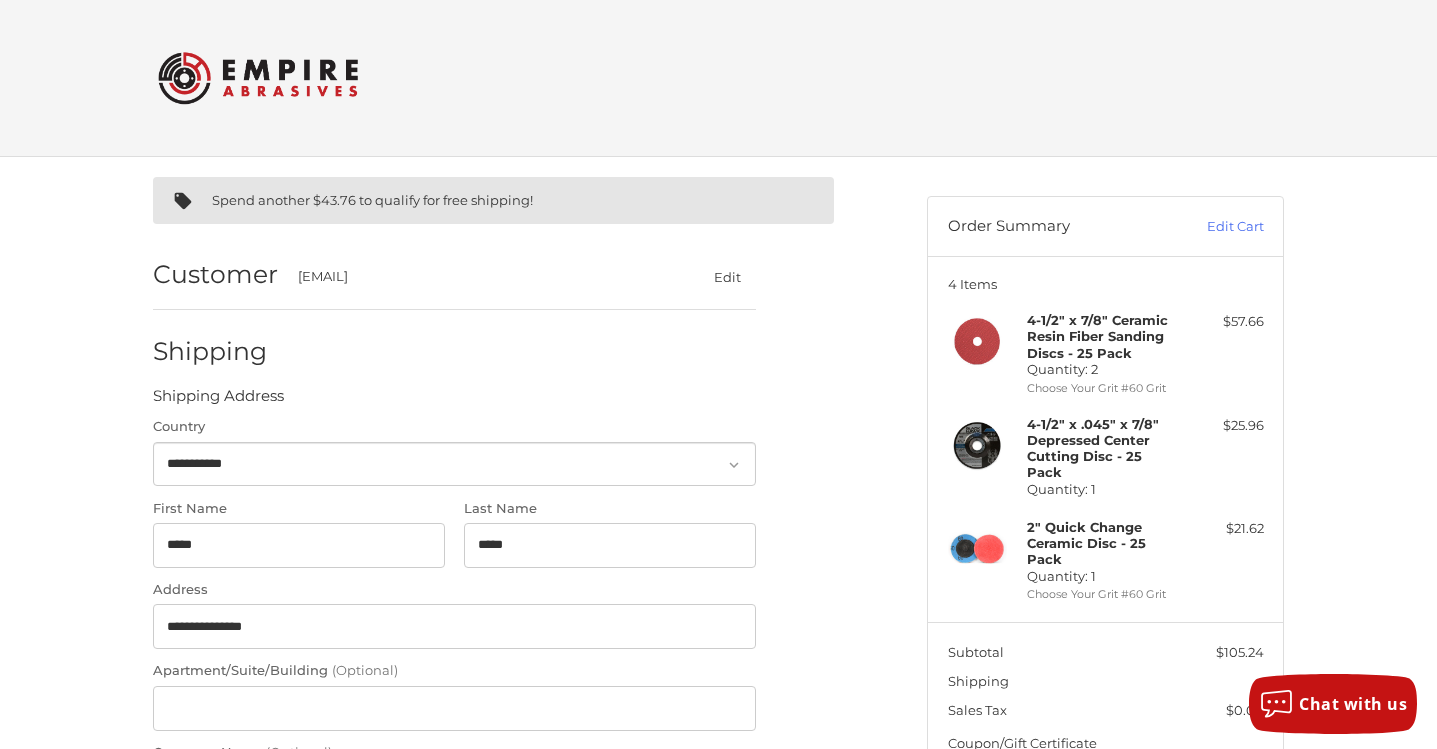 type on "*******" 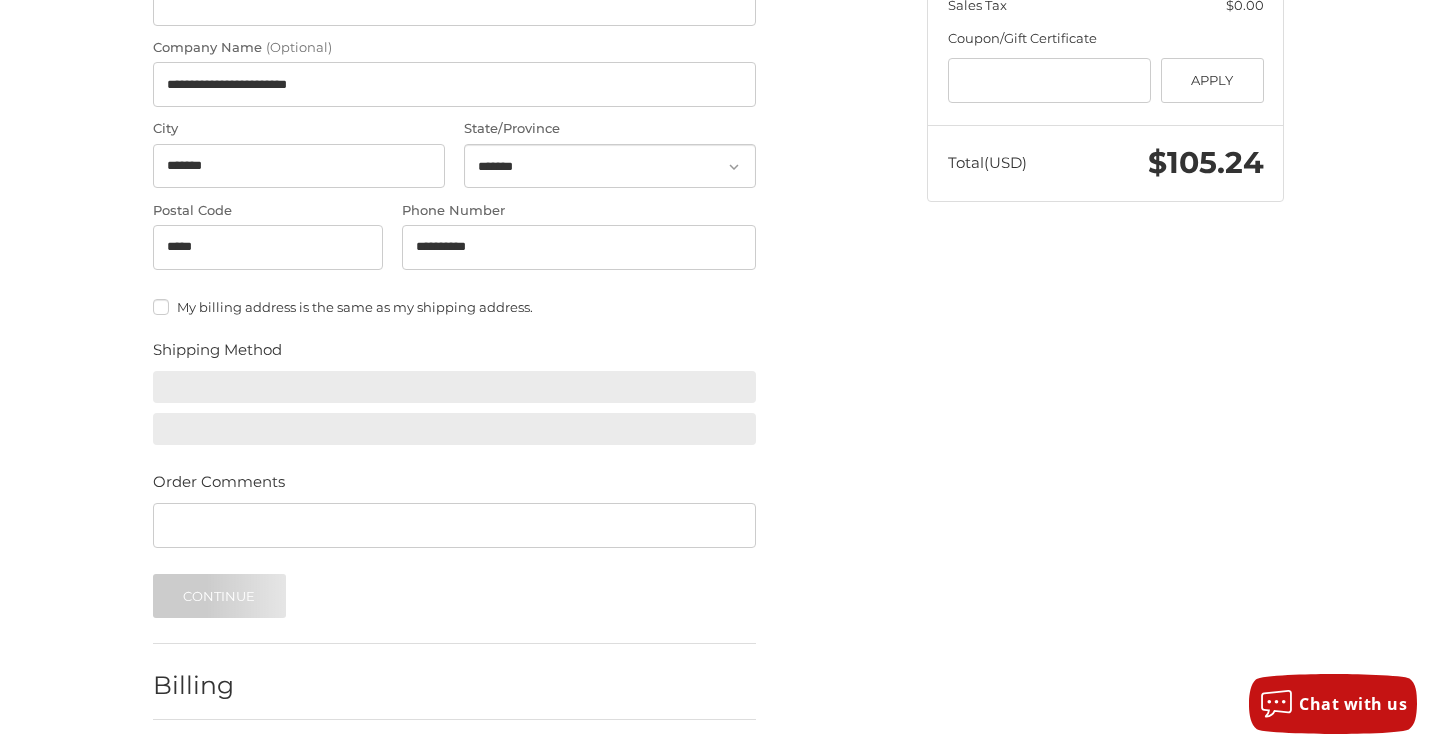 scroll, scrollTop: 771, scrollLeft: 0, axis: vertical 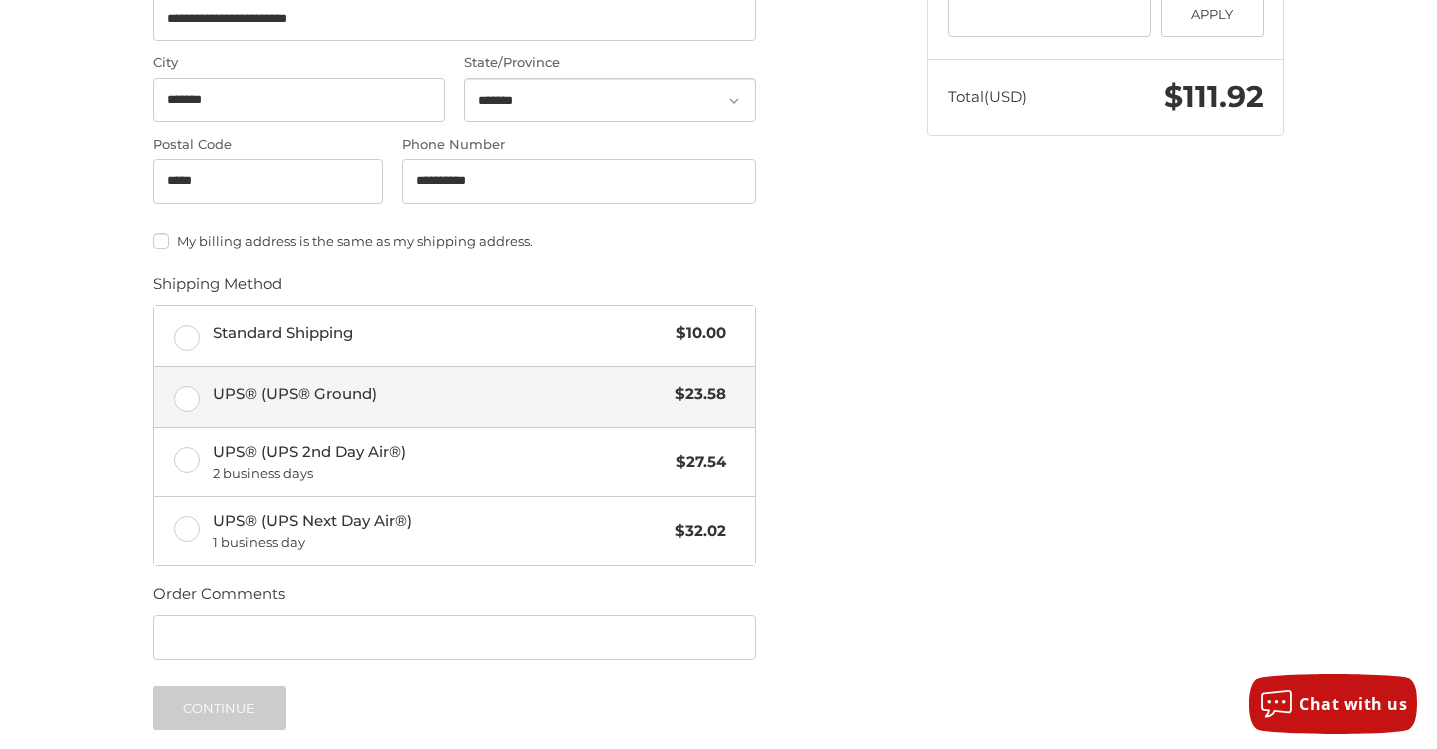 click on "UPS® (UPS® Ground) $23.58" at bounding box center [454, 397] 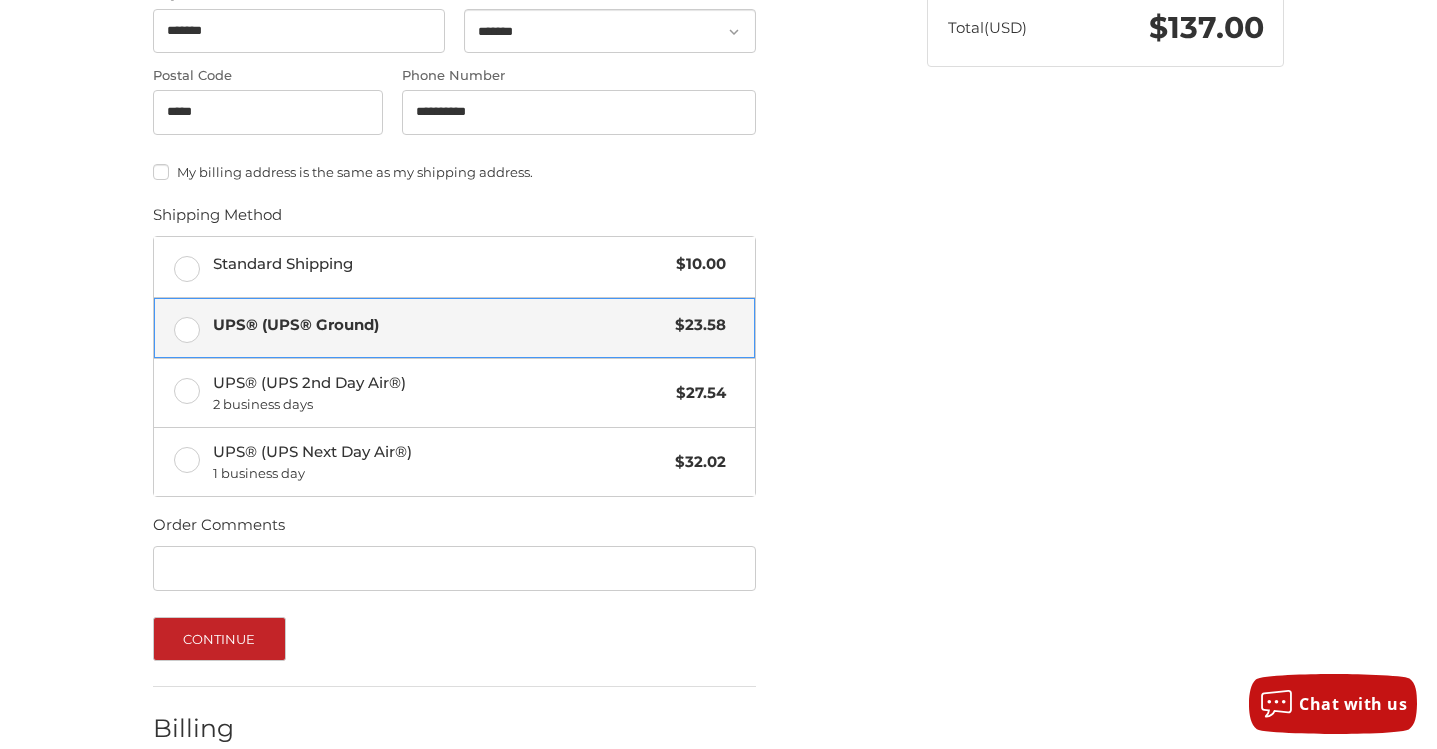 scroll, scrollTop: 949, scrollLeft: 0, axis: vertical 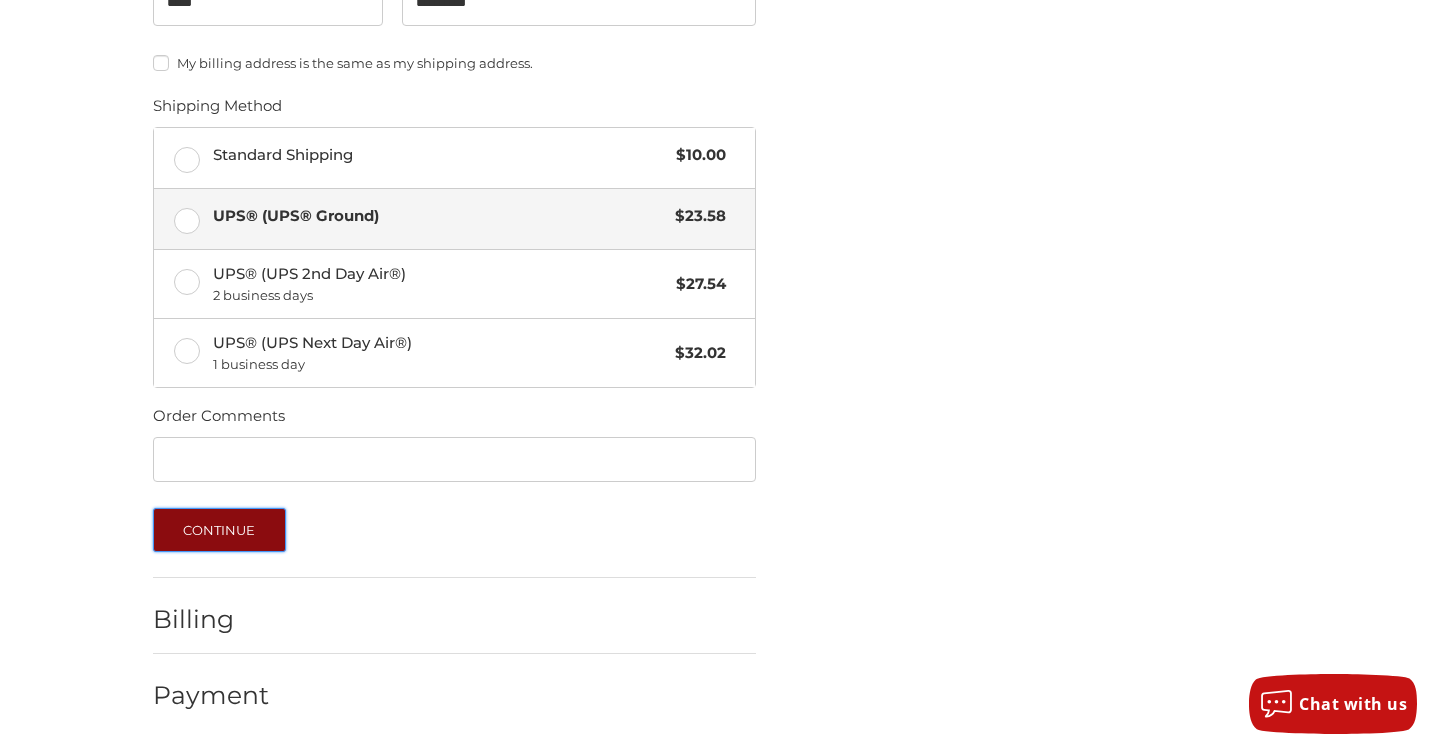 click on "Continue" at bounding box center (219, 530) 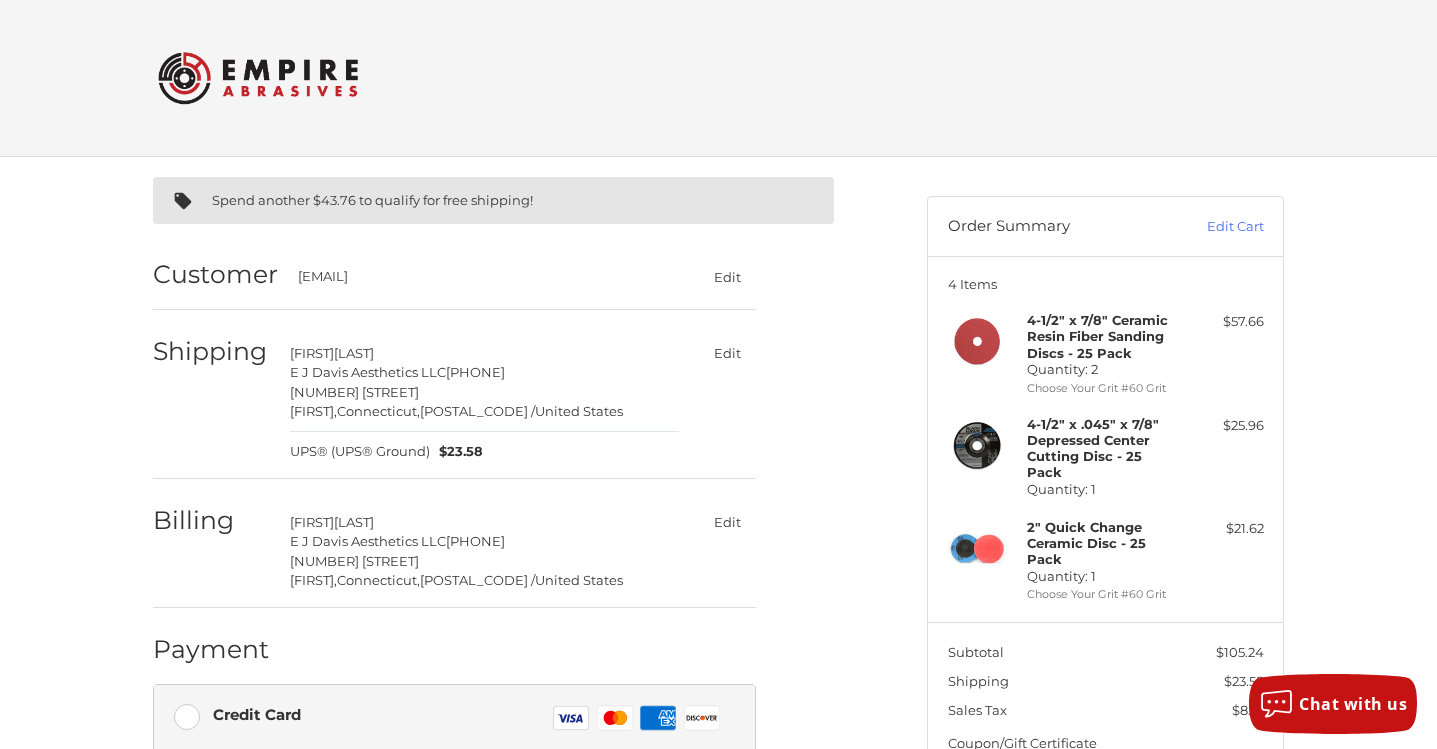 scroll, scrollTop: 528, scrollLeft: 0, axis: vertical 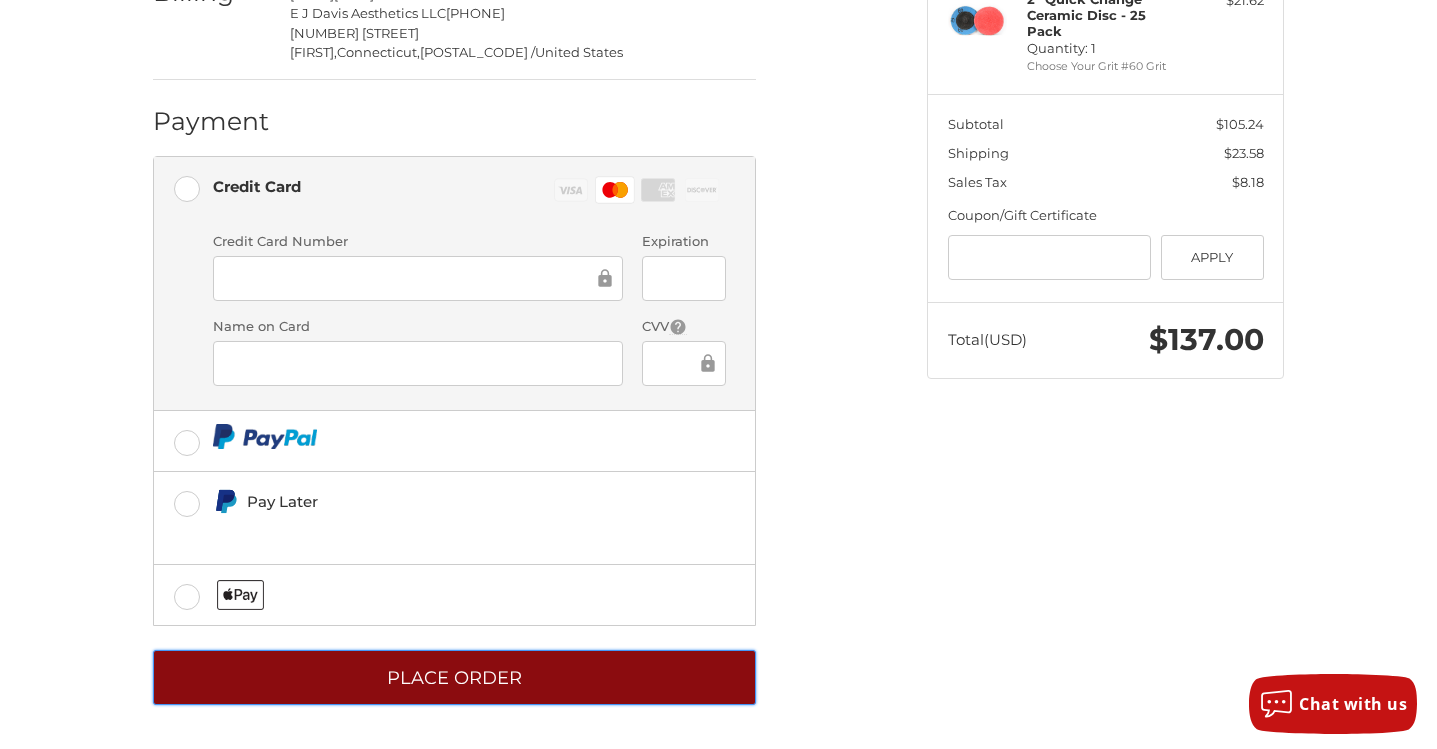 click on "Place Order" at bounding box center [454, 677] 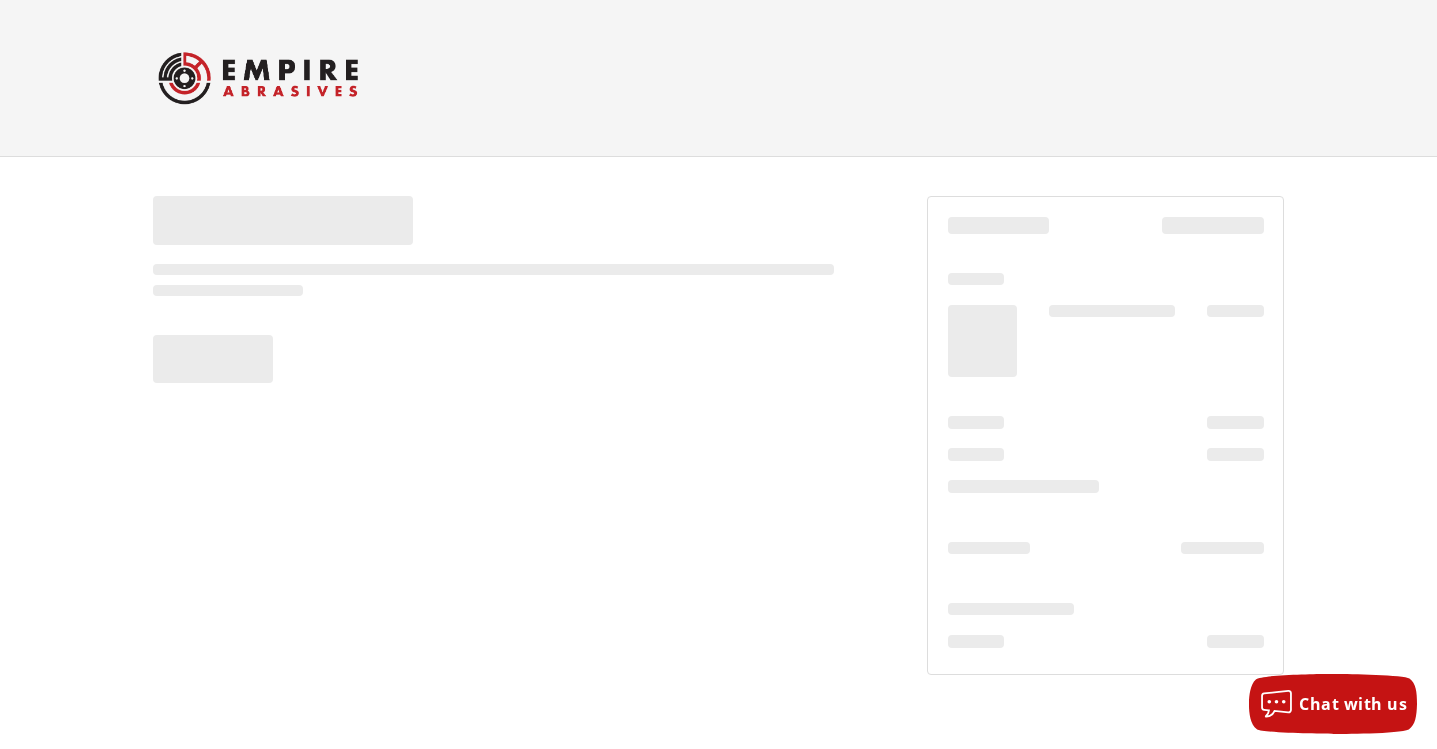 scroll, scrollTop: 0, scrollLeft: 0, axis: both 